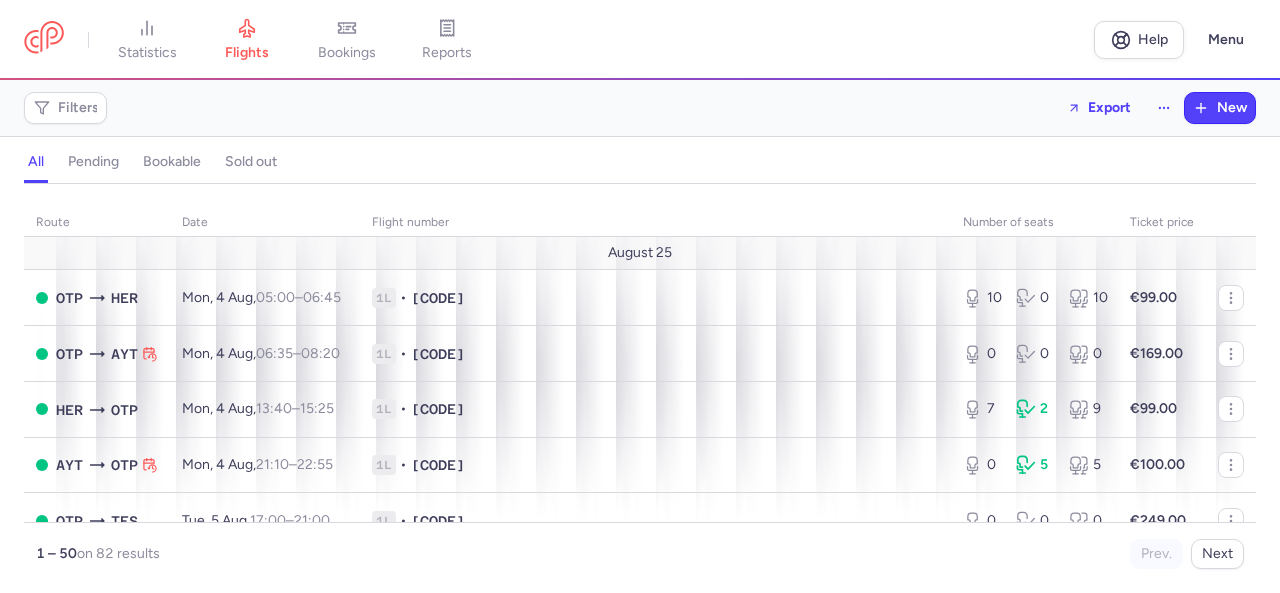 scroll, scrollTop: 0, scrollLeft: 0, axis: both 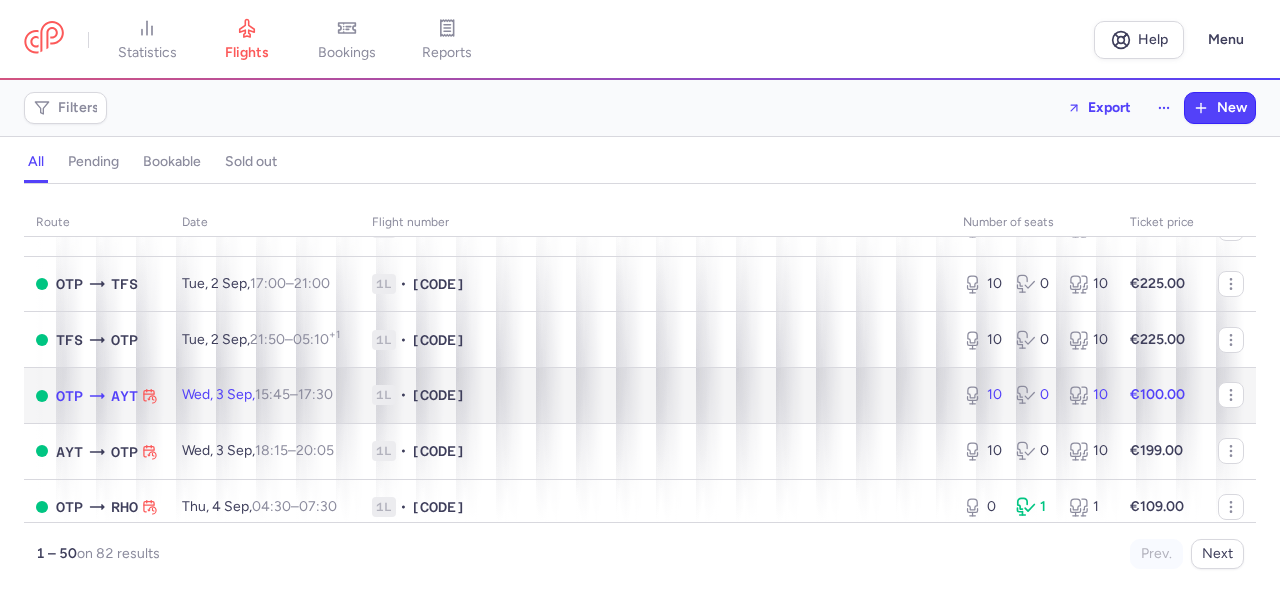 click on "10 0 10" at bounding box center (1034, 395) 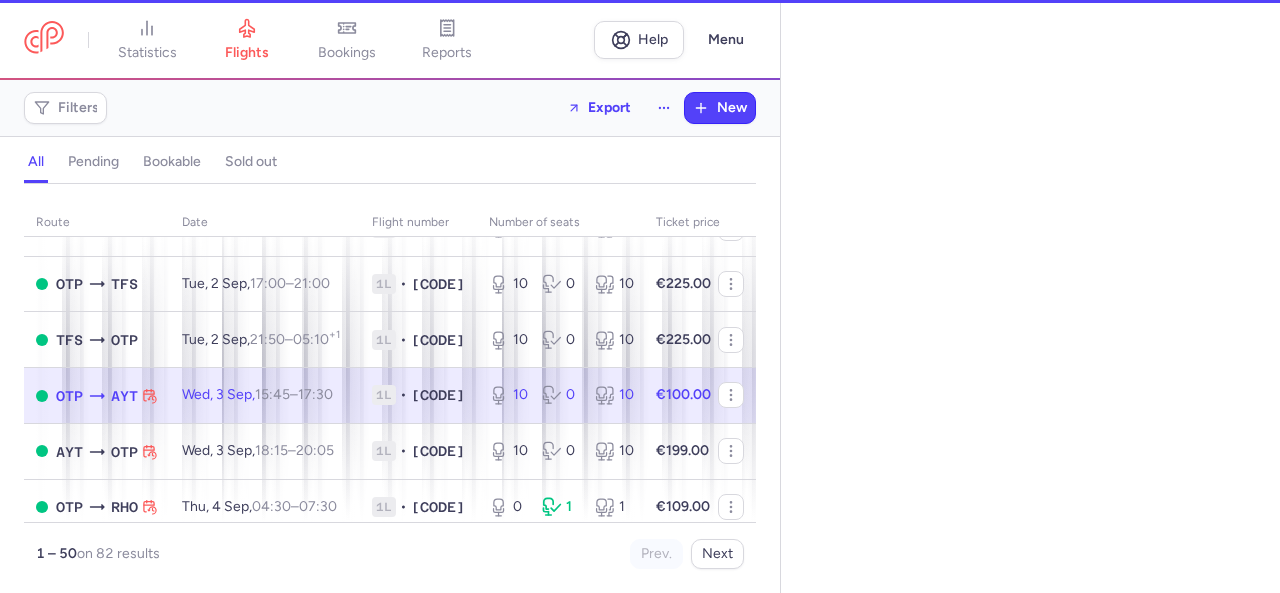 select on "days" 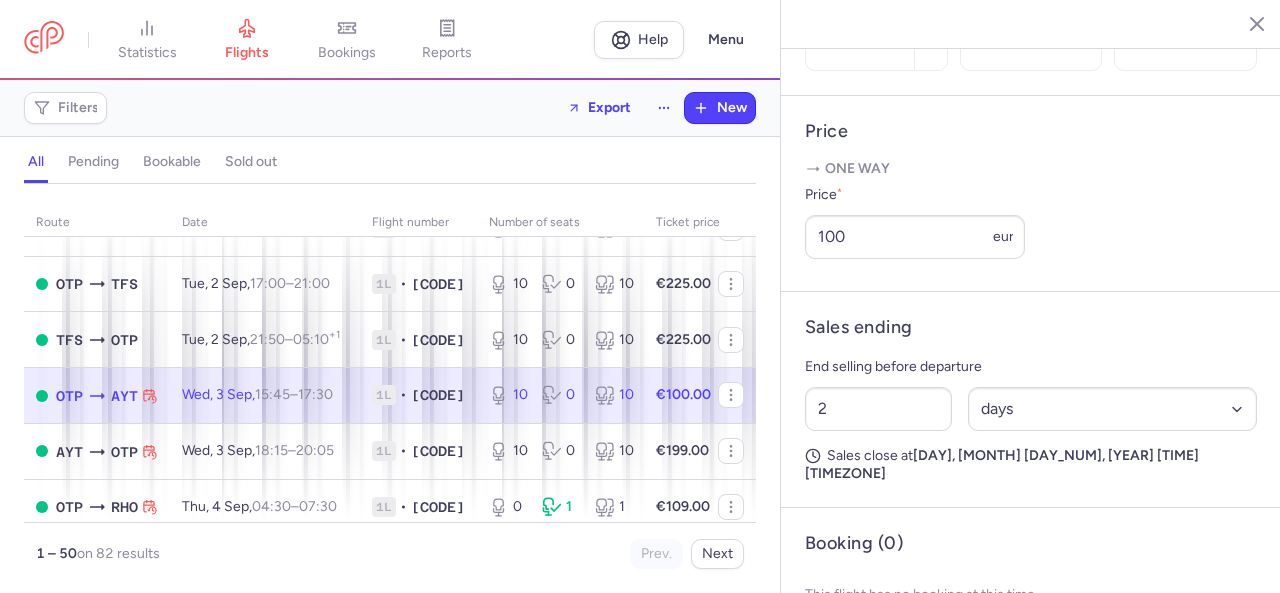 scroll, scrollTop: 784, scrollLeft: 0, axis: vertical 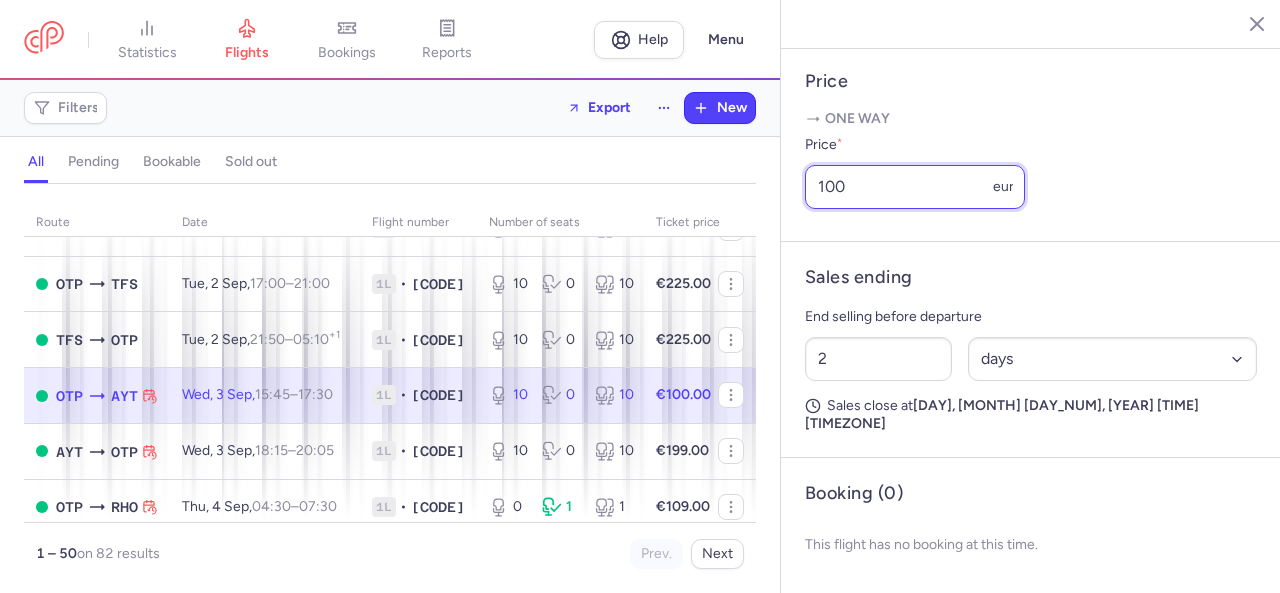drag, startPoint x: 826, startPoint y: 197, endPoint x: 806, endPoint y: 195, distance: 20.09975 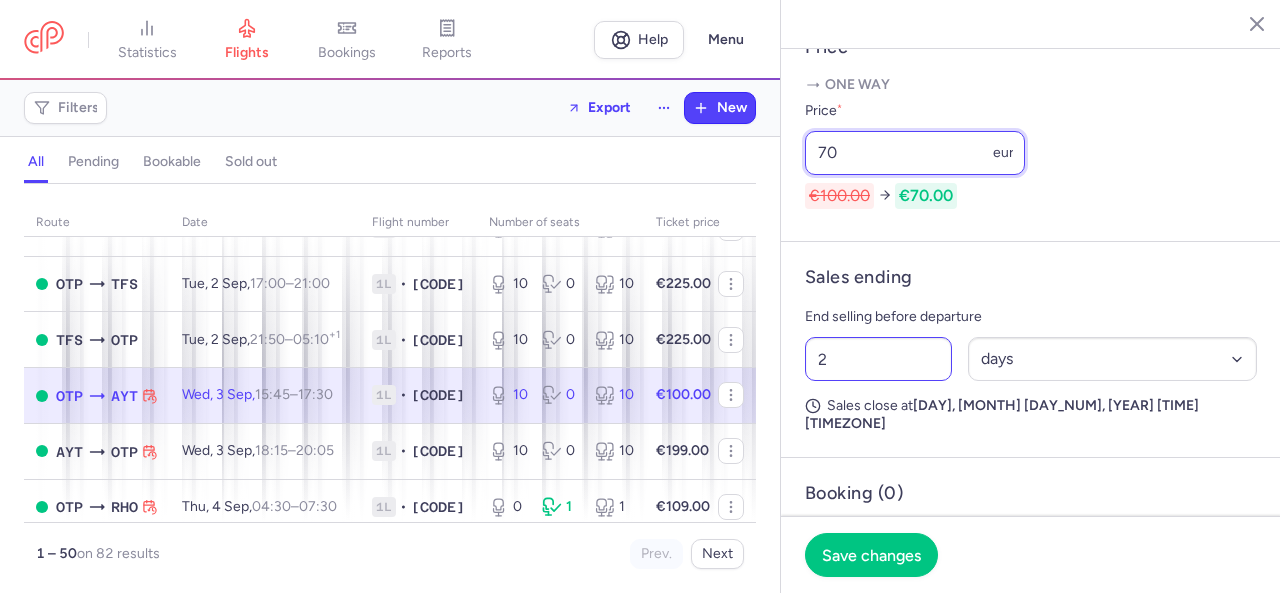 type on "70" 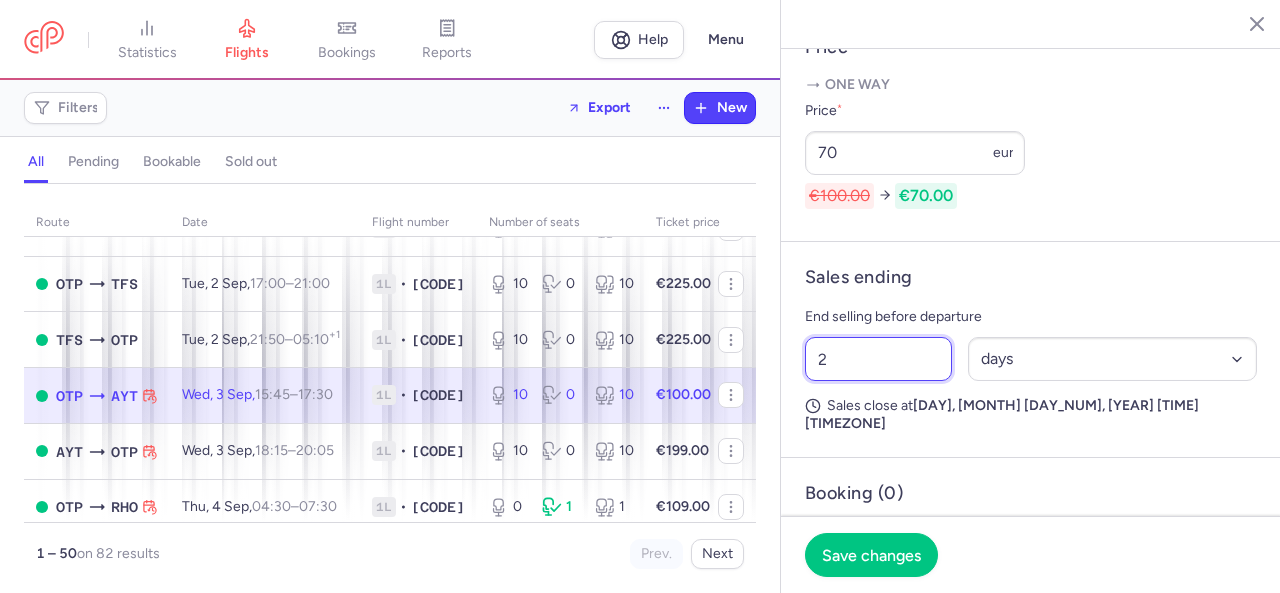 drag, startPoint x: 900, startPoint y: 411, endPoint x: 796, endPoint y: 405, distance: 104.172935 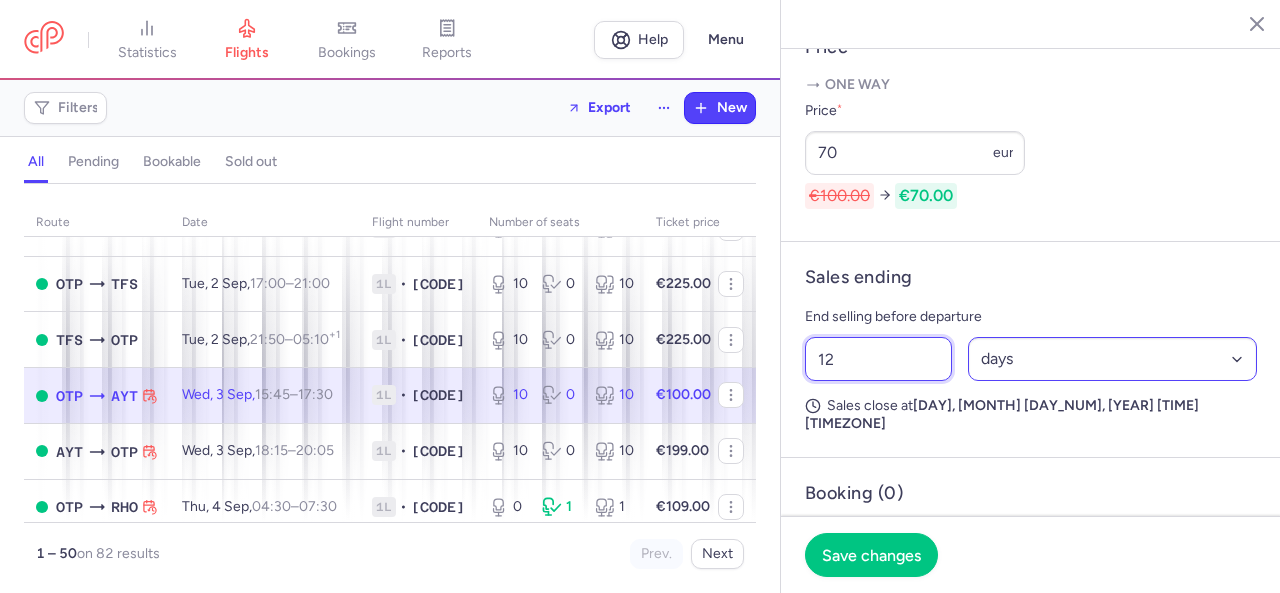 type on "12" 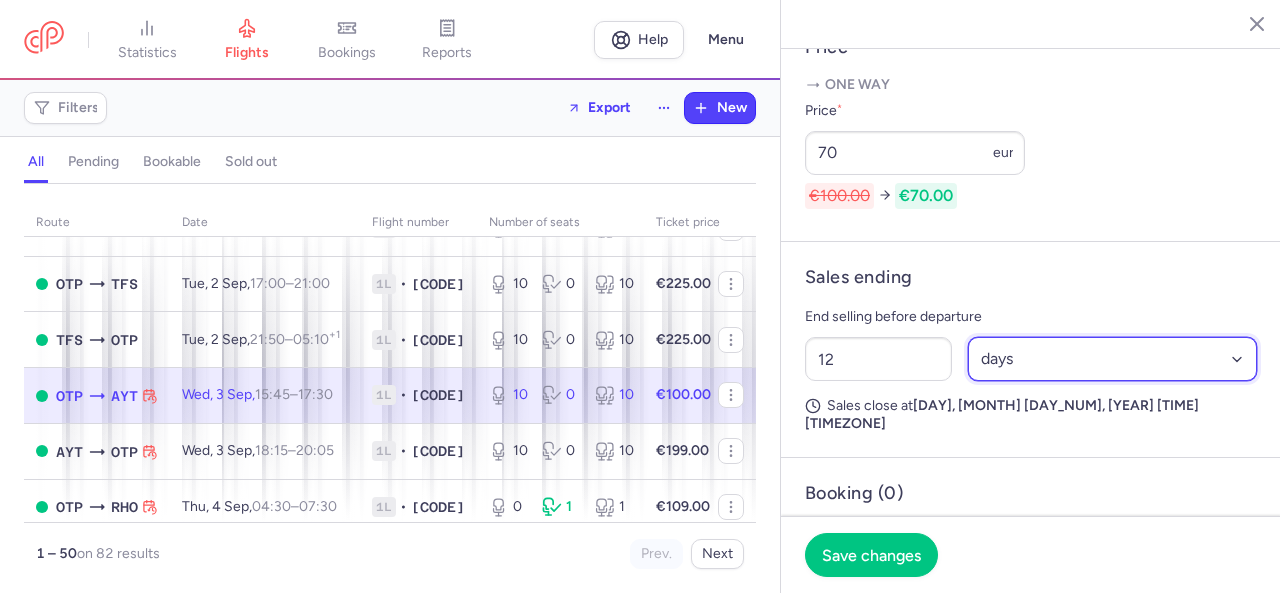 click on "Select an option hours days" at bounding box center [1113, 359] 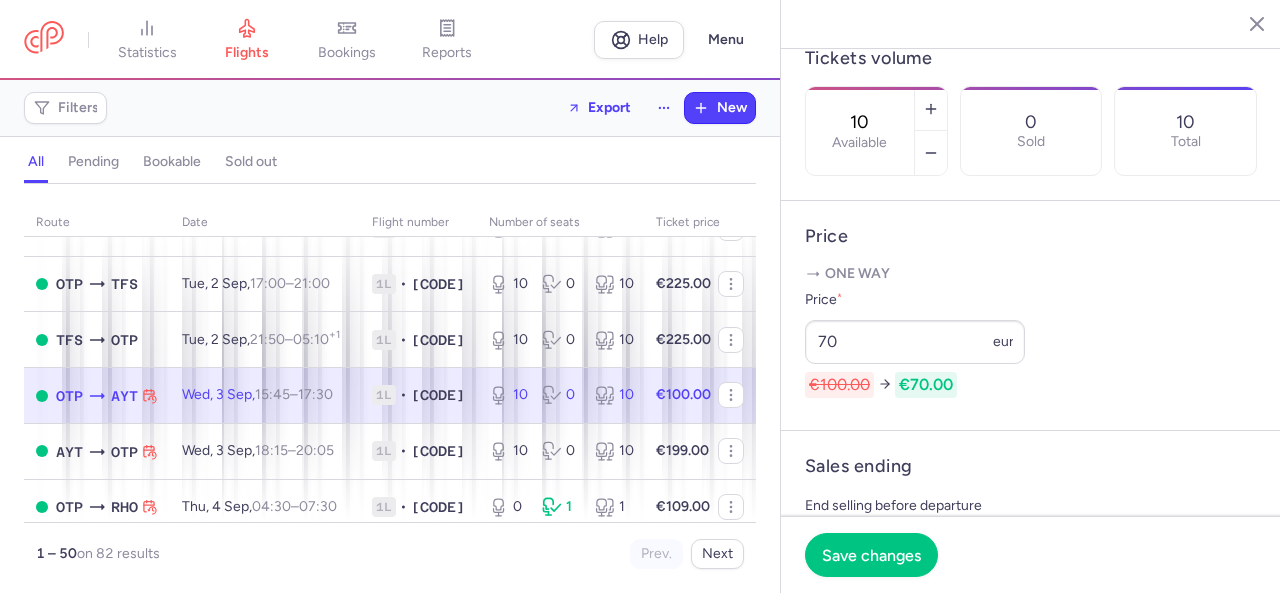 scroll, scrollTop: 495, scrollLeft: 0, axis: vertical 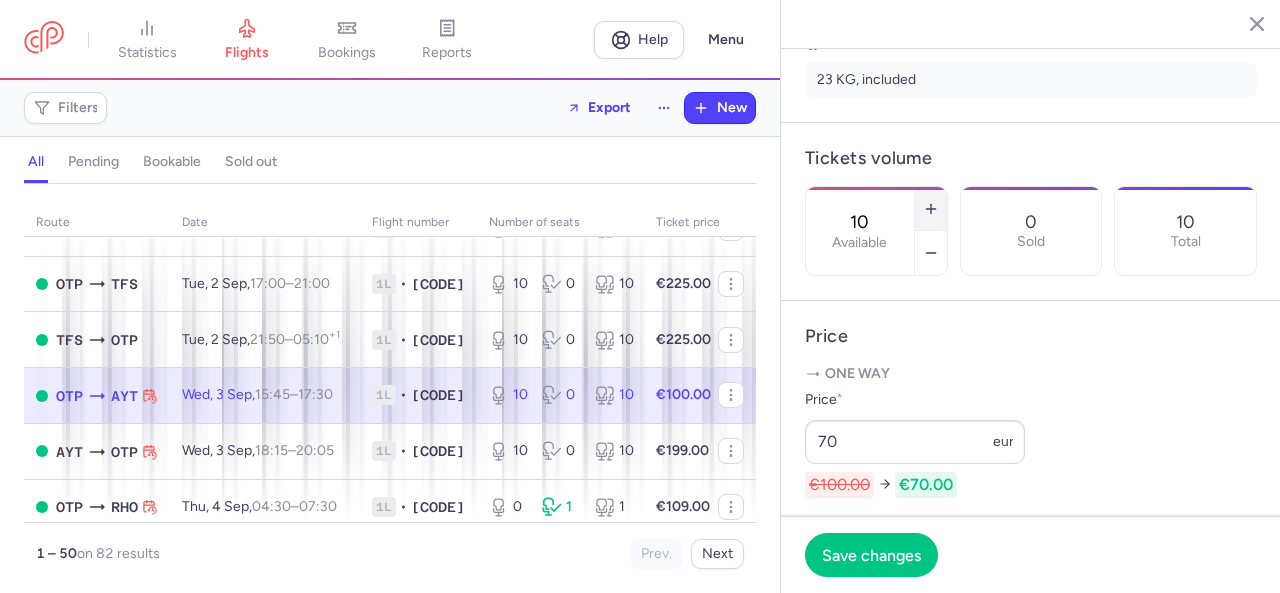 click 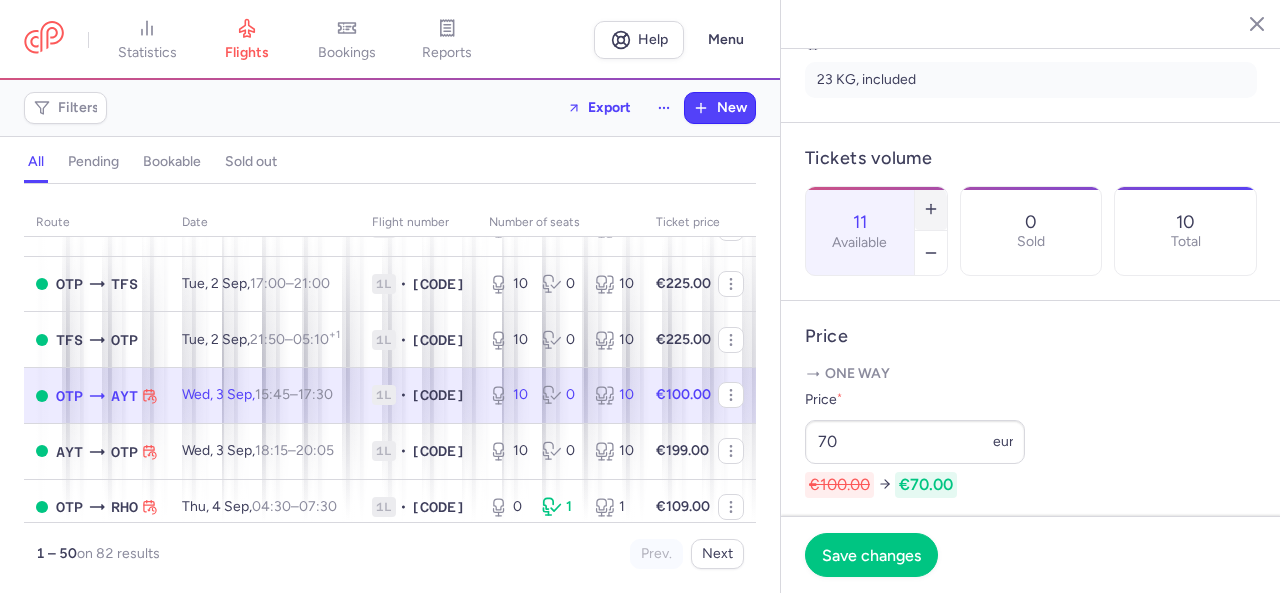 click 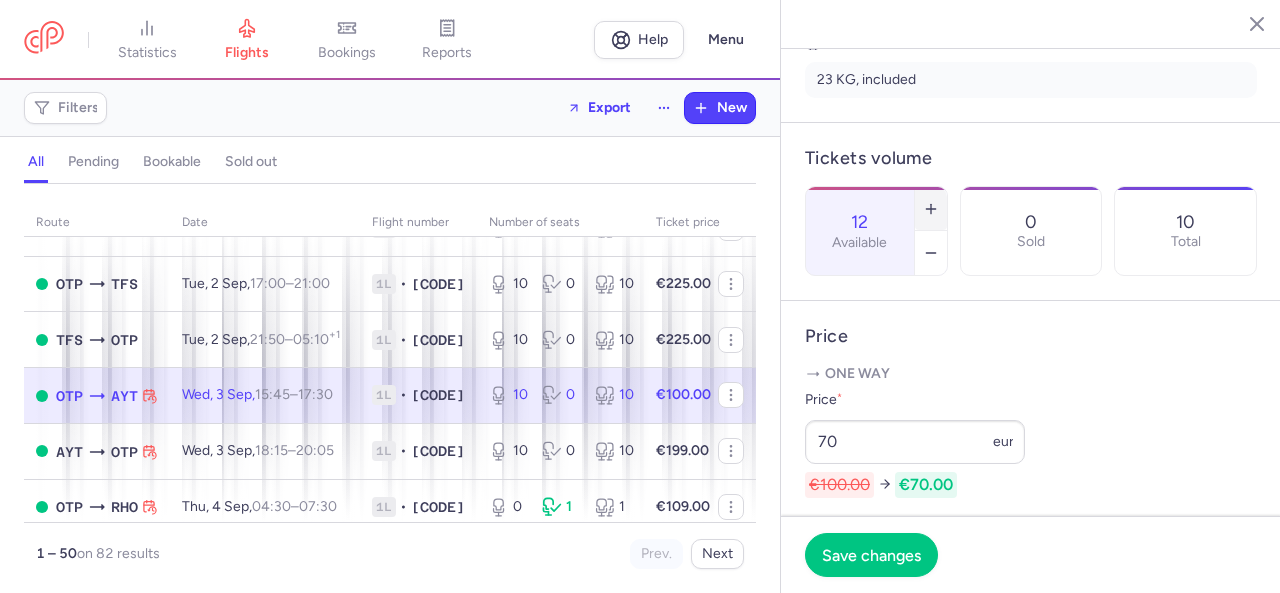 click 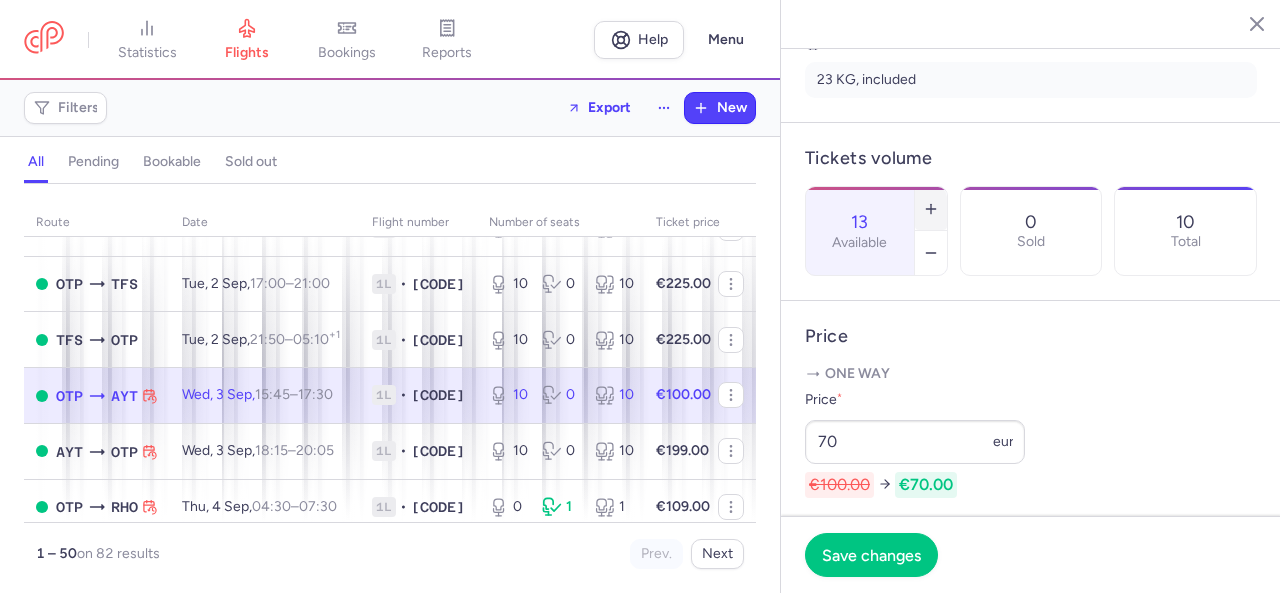 click 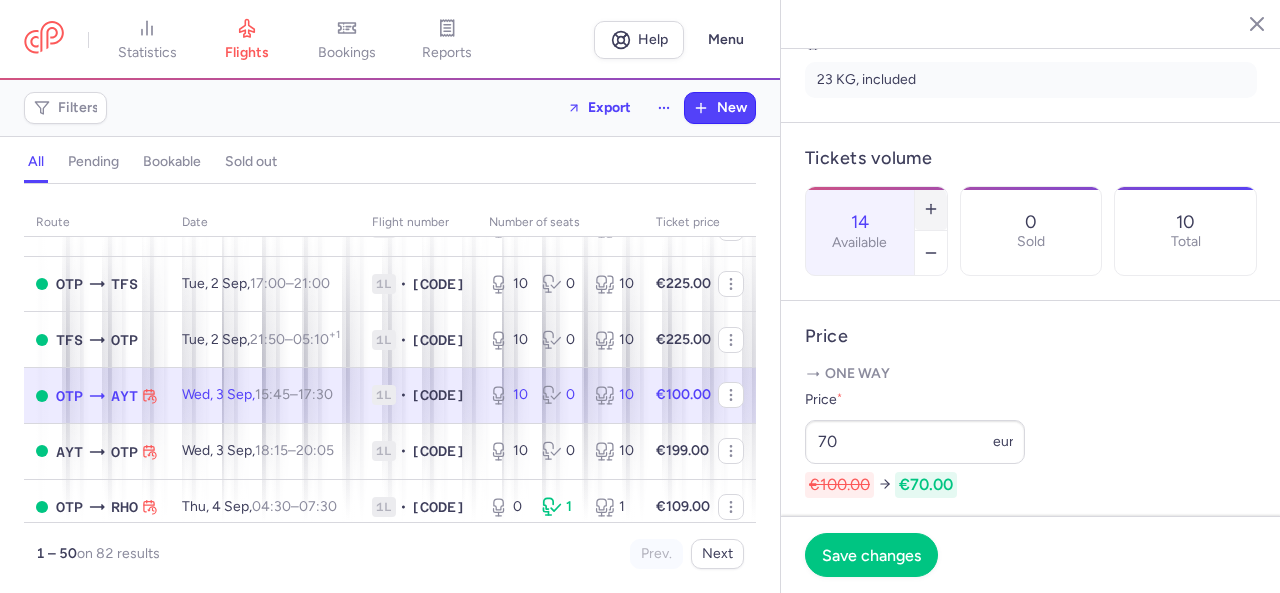 click 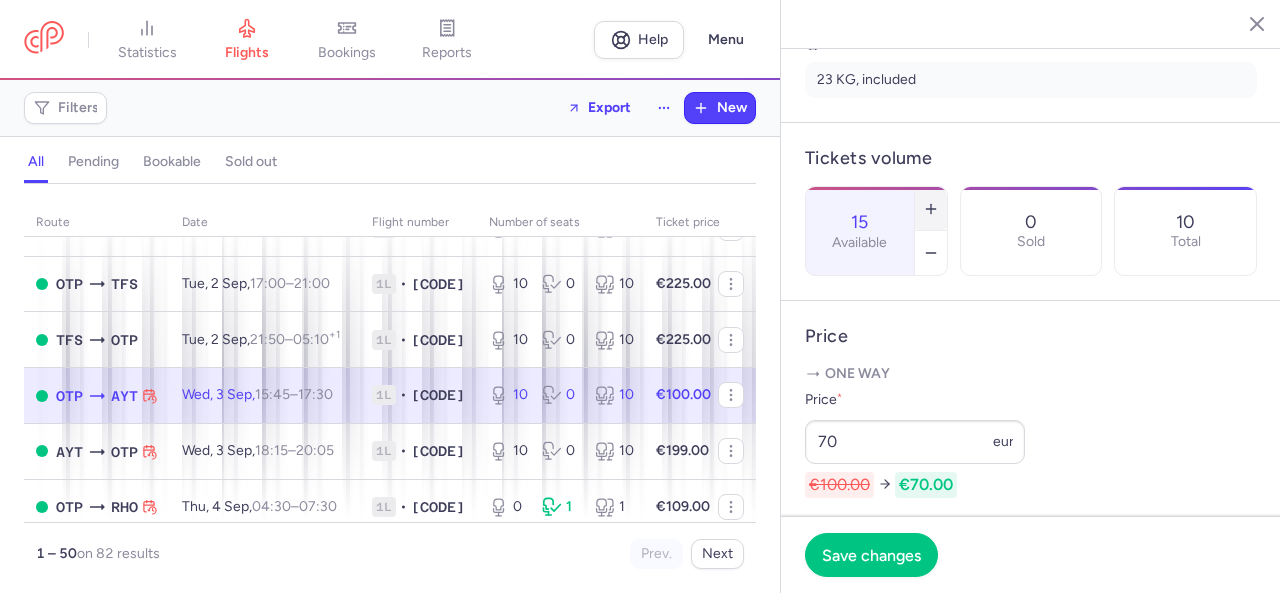 click 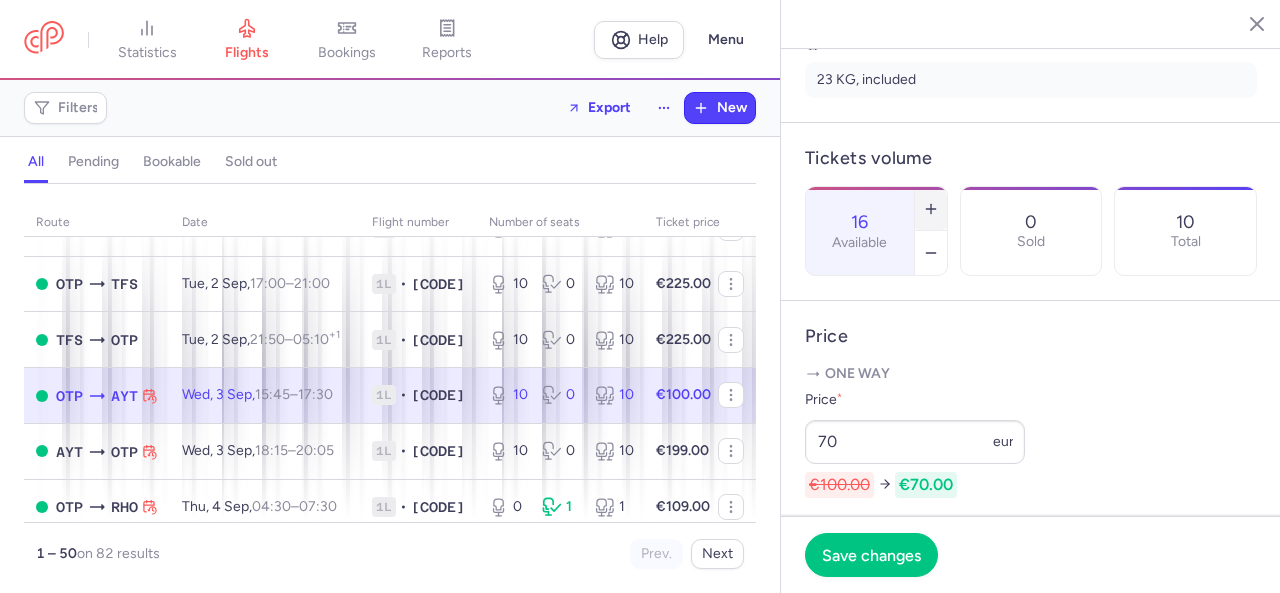 click 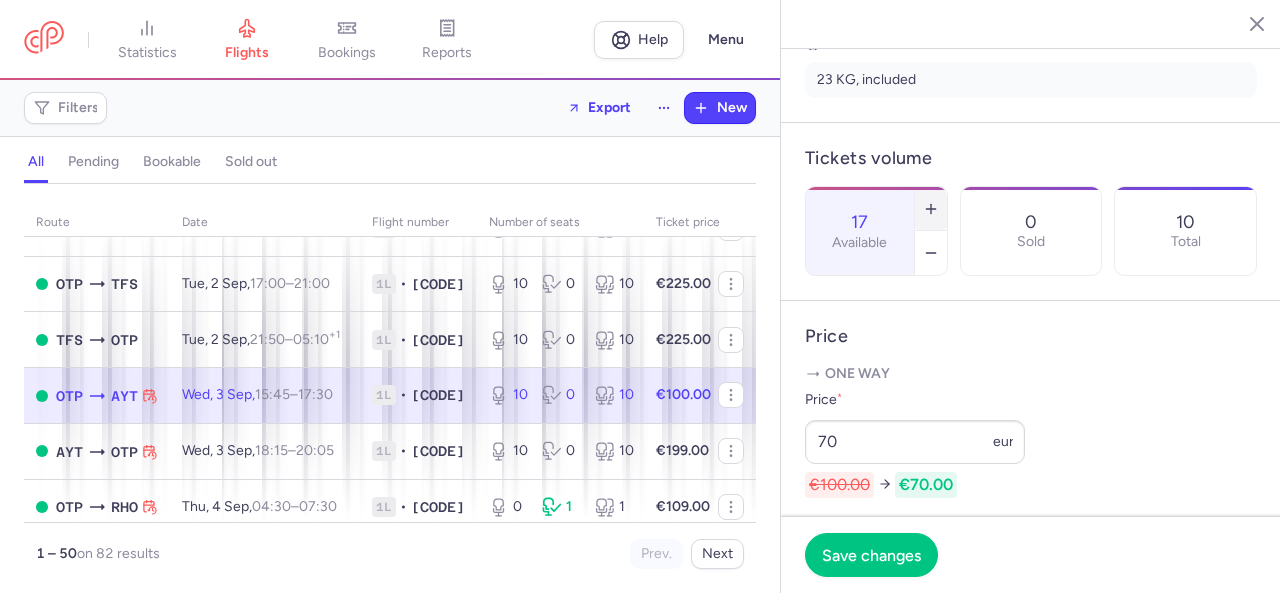 click 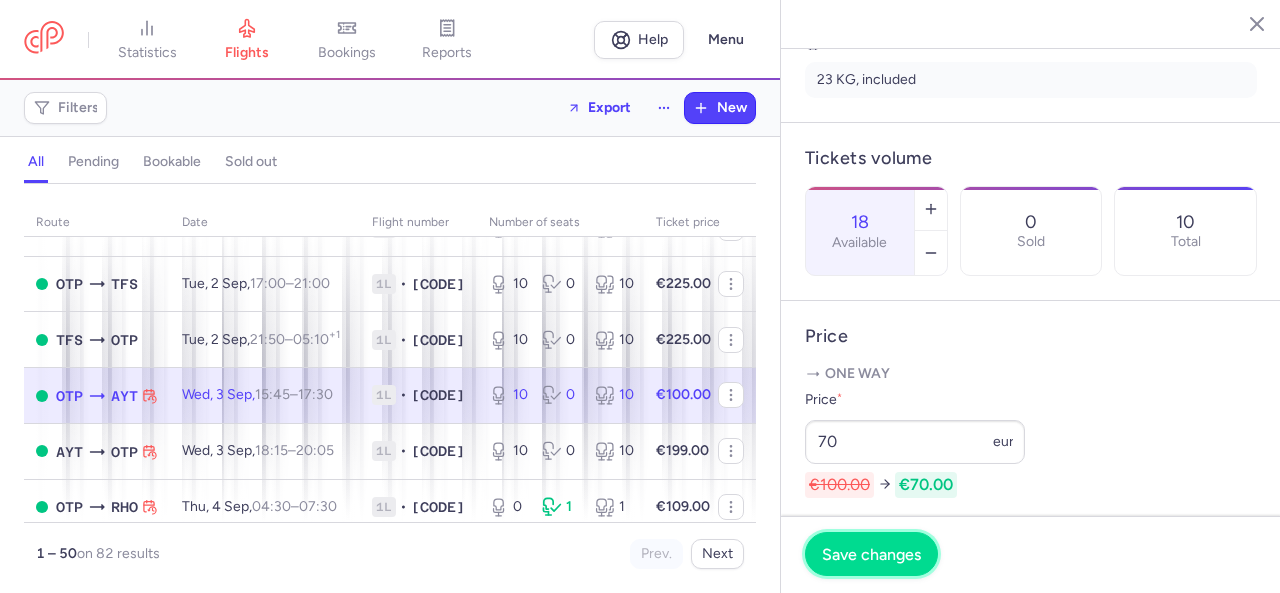 click on "Save changes" at bounding box center (871, 554) 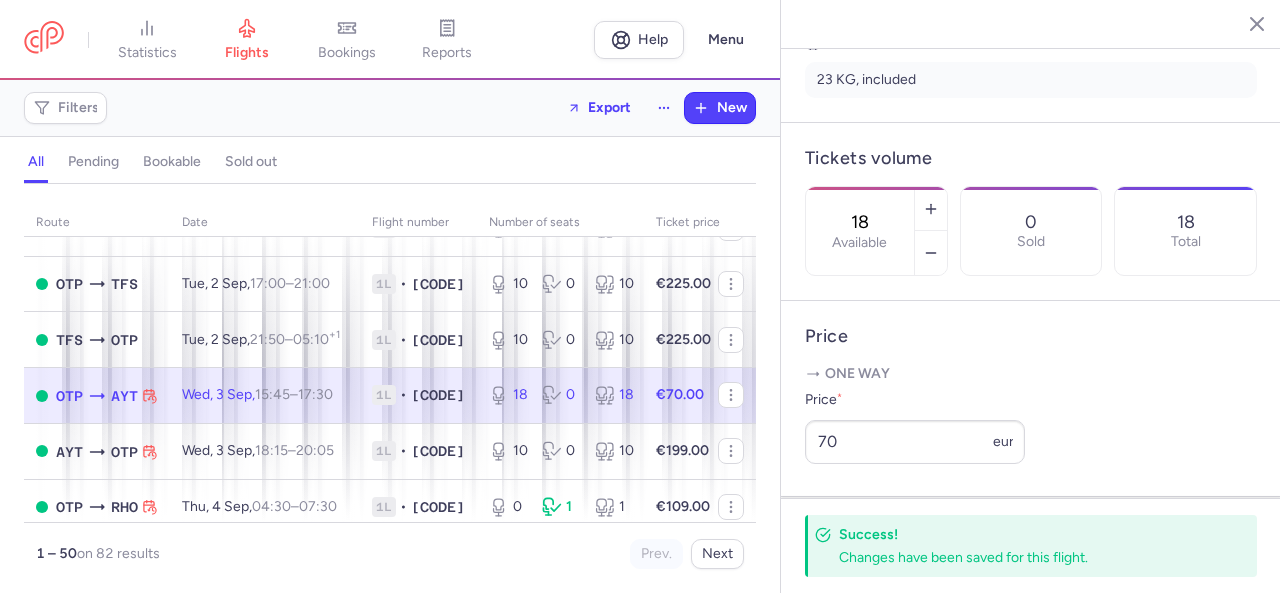 scroll, scrollTop: 2600, scrollLeft: 0, axis: vertical 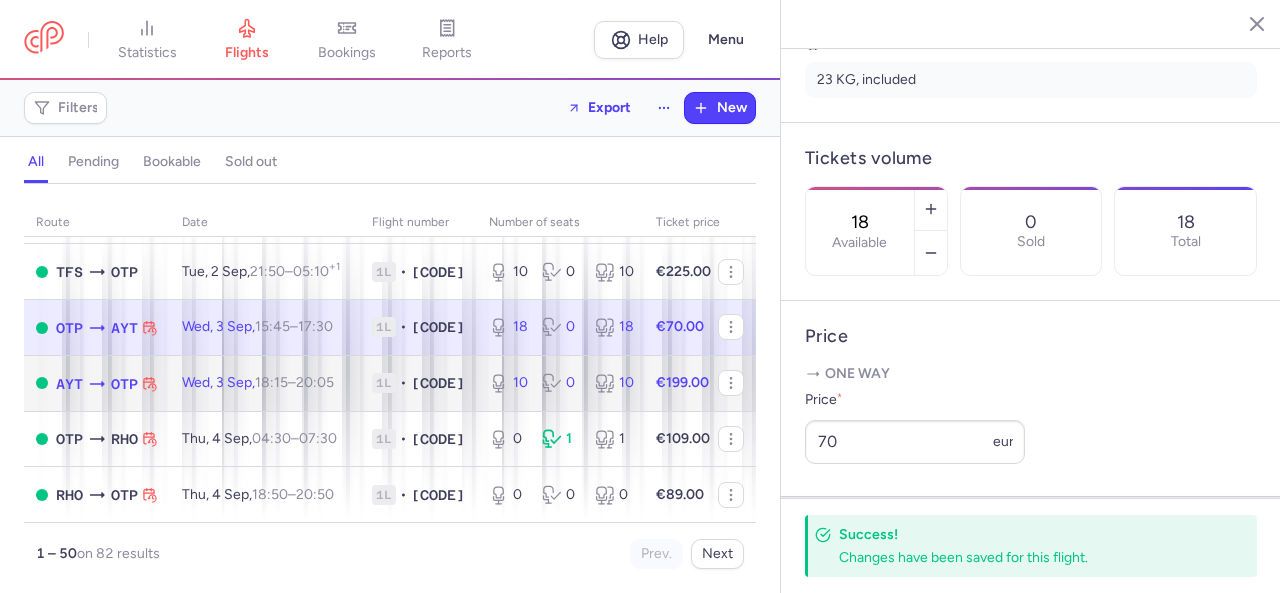 click on "[DAY], [DAY_NUM] [MONTH], [TIME] – [TIME]	+0" at bounding box center (258, 382) 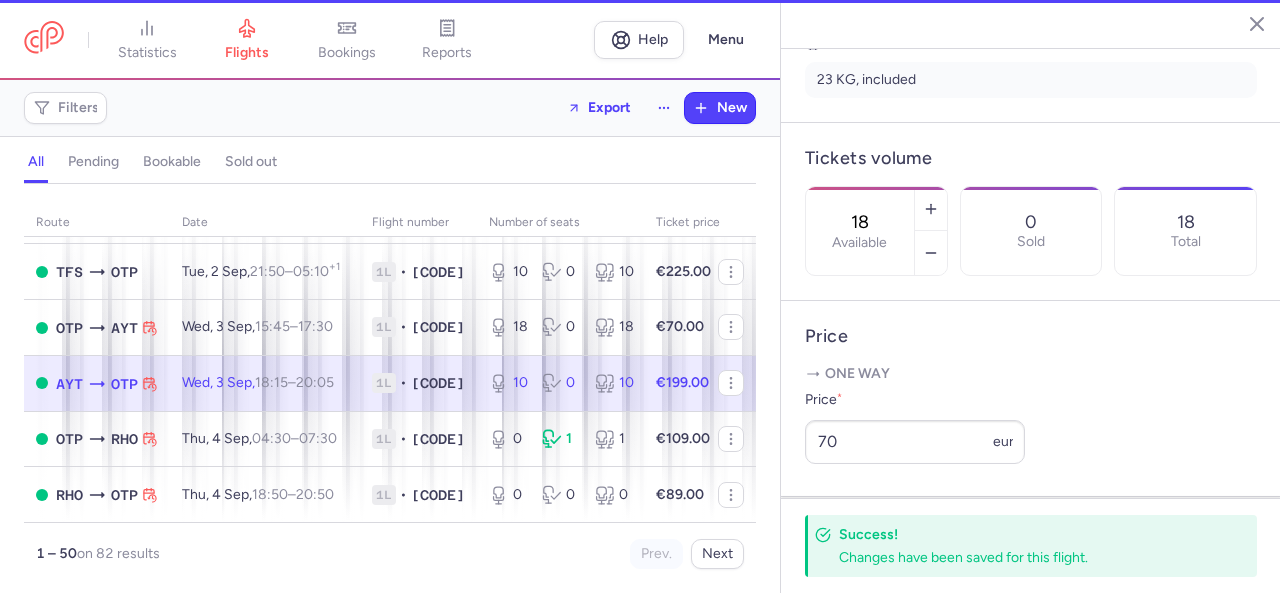 type on "10" 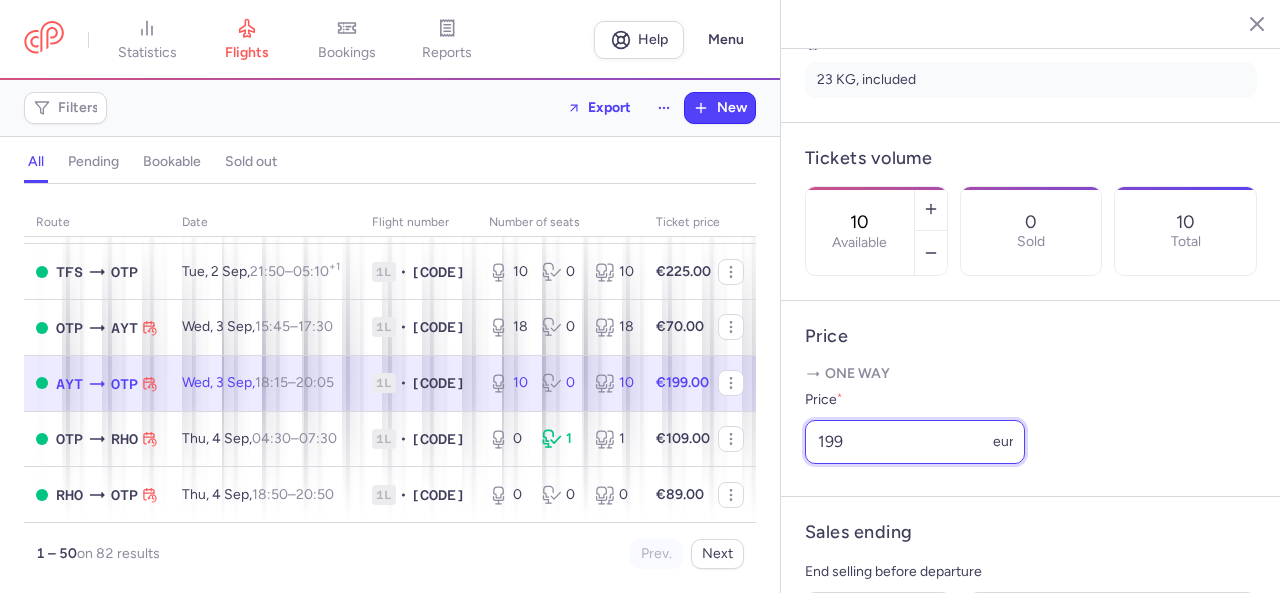click on "199" at bounding box center [915, 442] 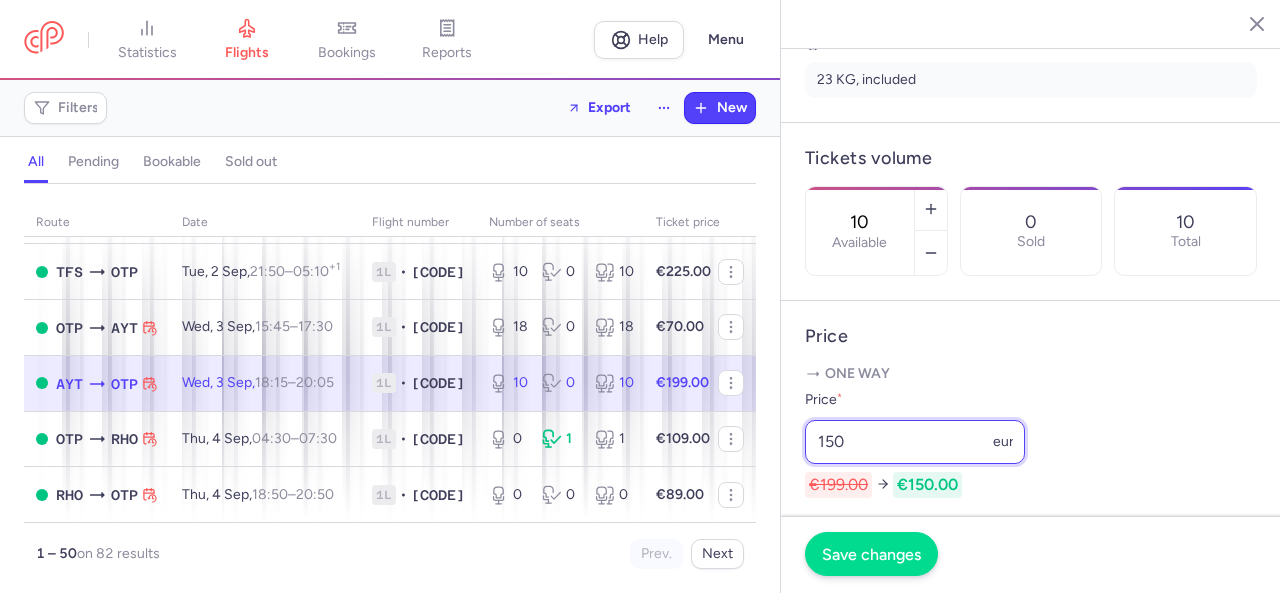 type on "150" 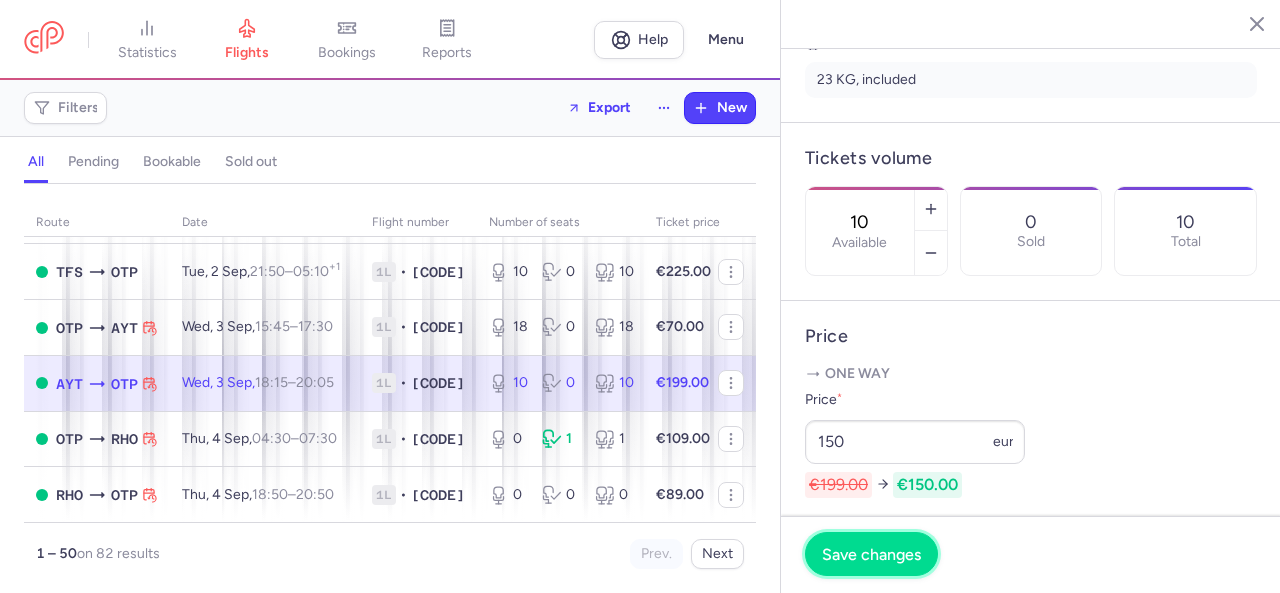 click on "Save changes" at bounding box center (871, 554) 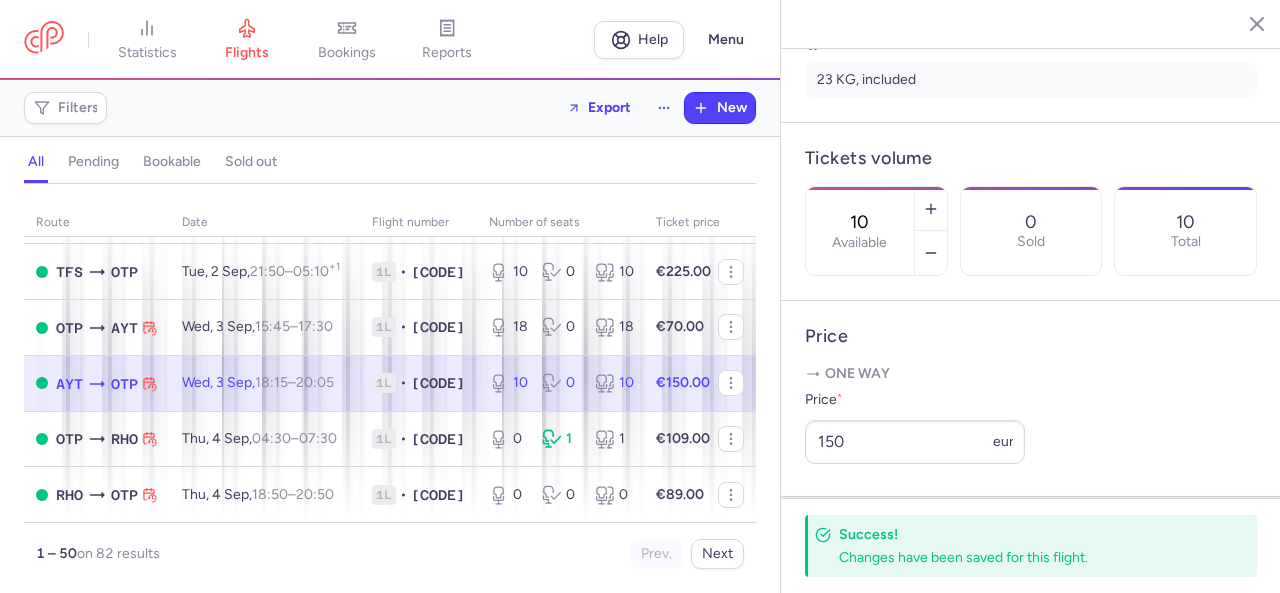 scroll, scrollTop: 2639, scrollLeft: 0, axis: vertical 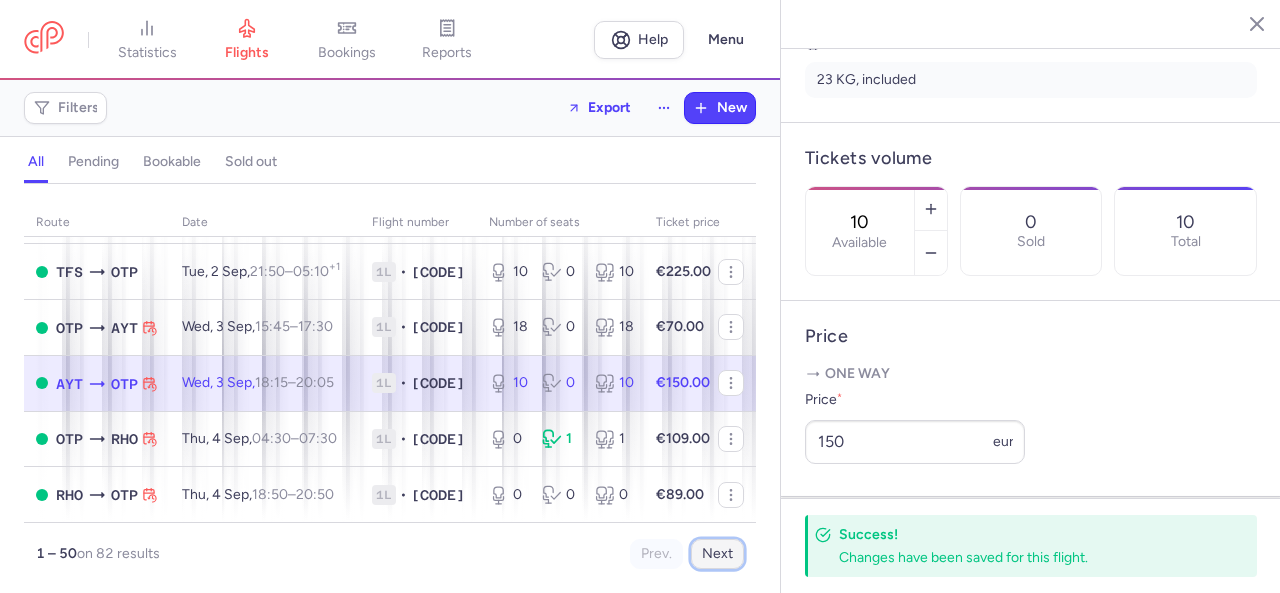click on "Next" at bounding box center [717, 554] 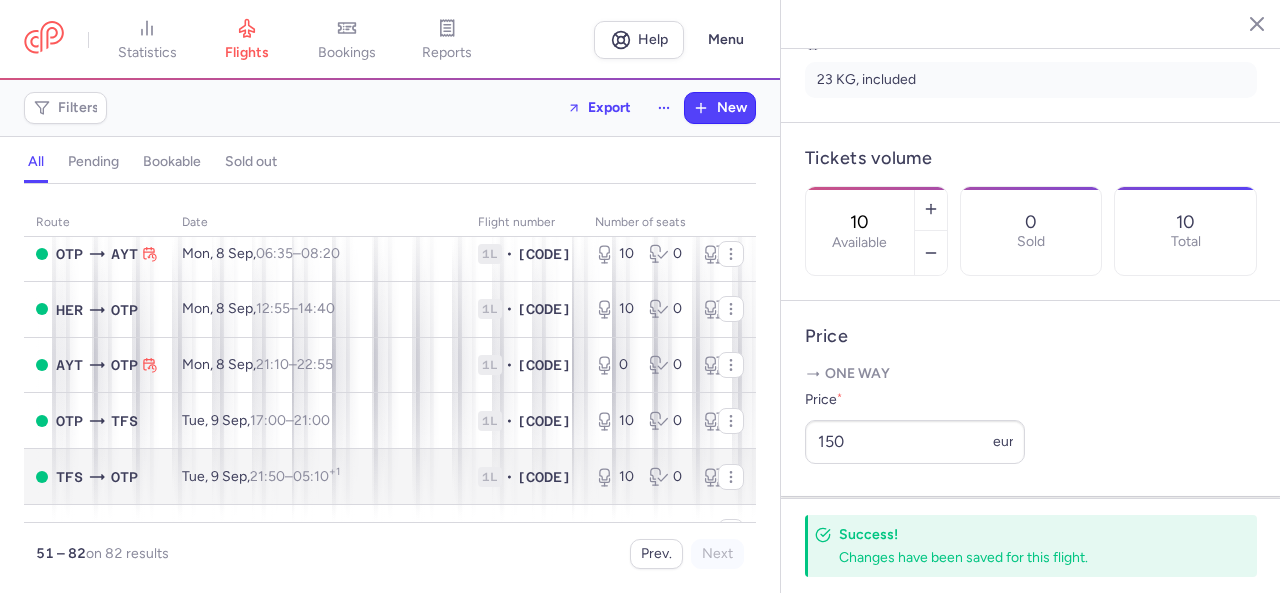 scroll, scrollTop: 200, scrollLeft: 0, axis: vertical 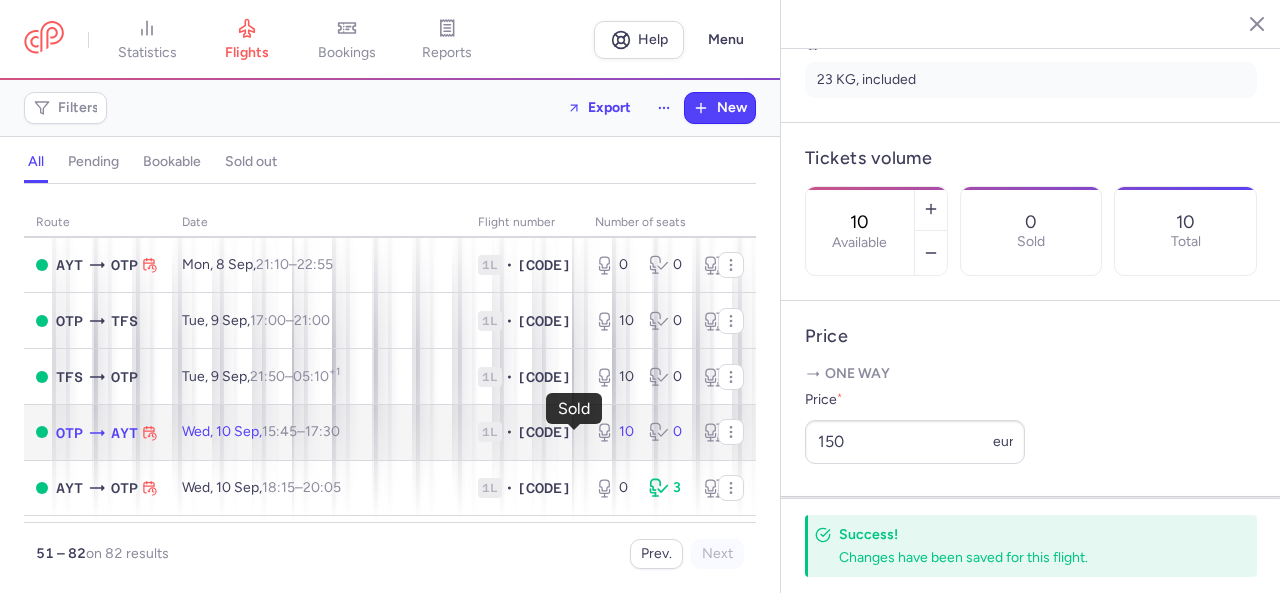 click 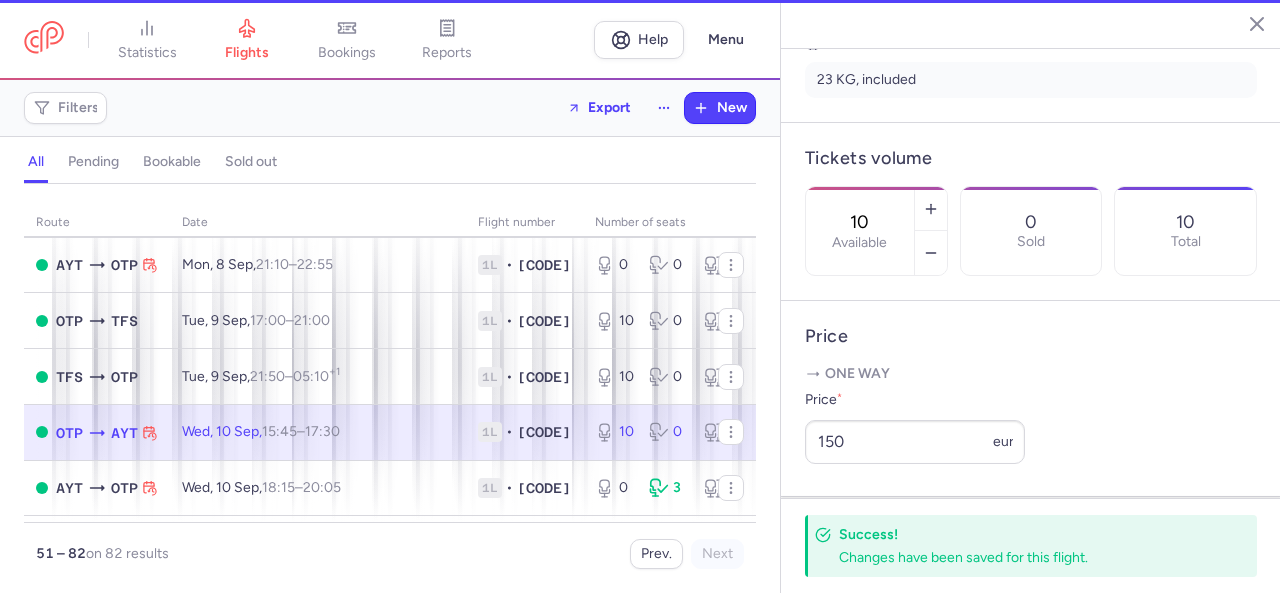 type on "12" 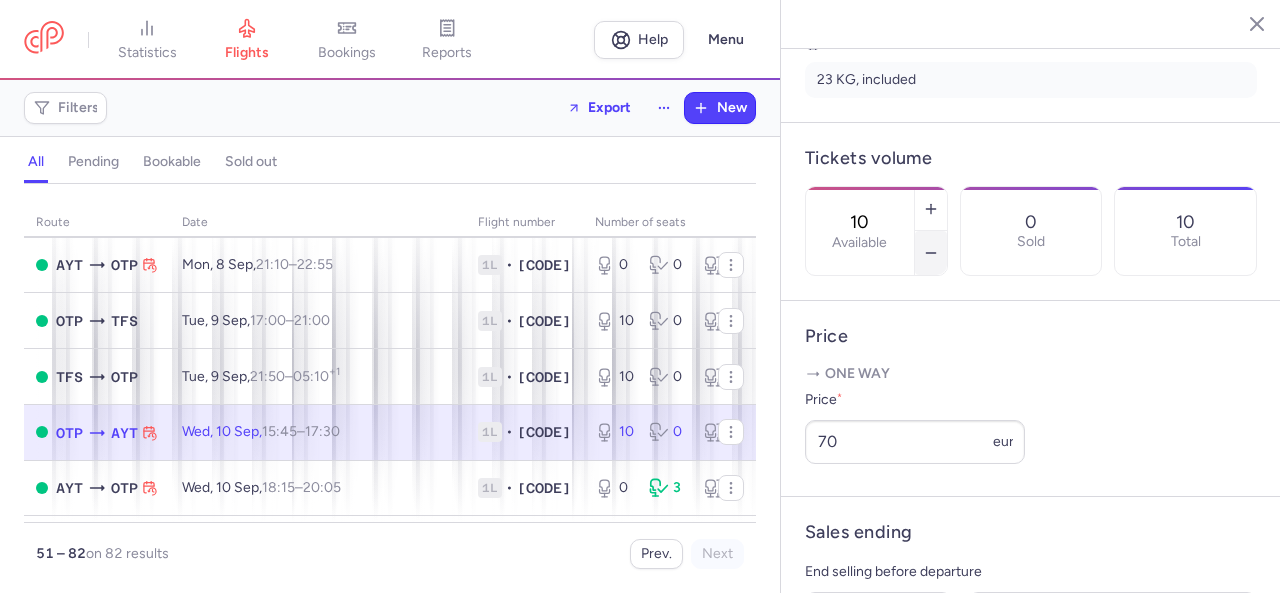 click 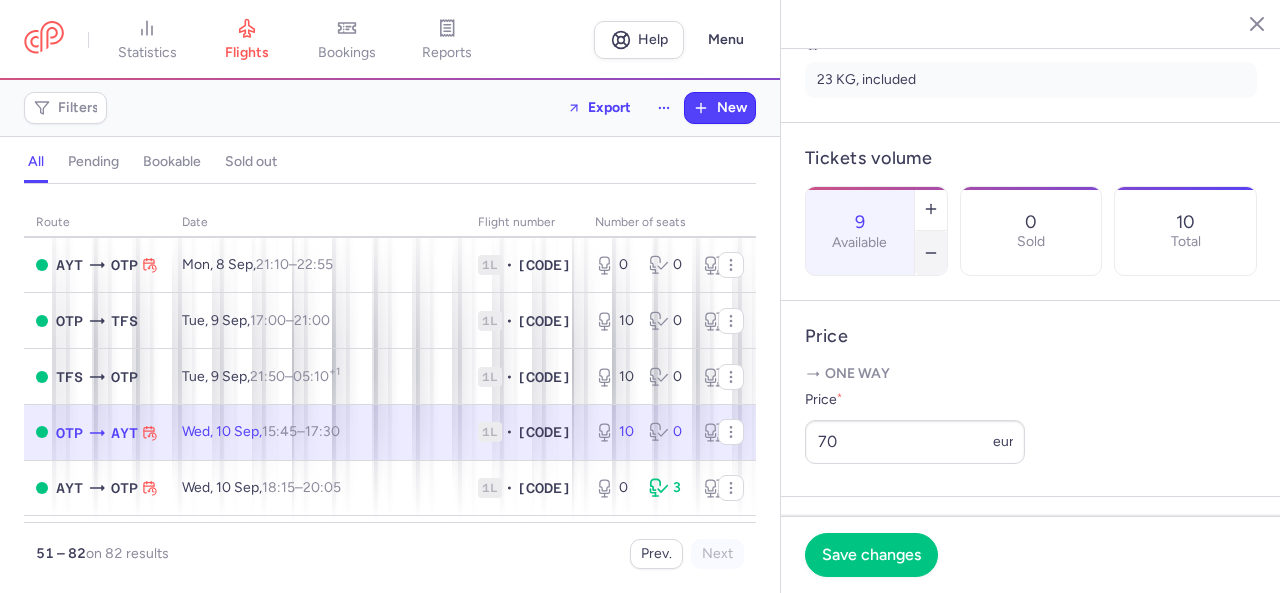click 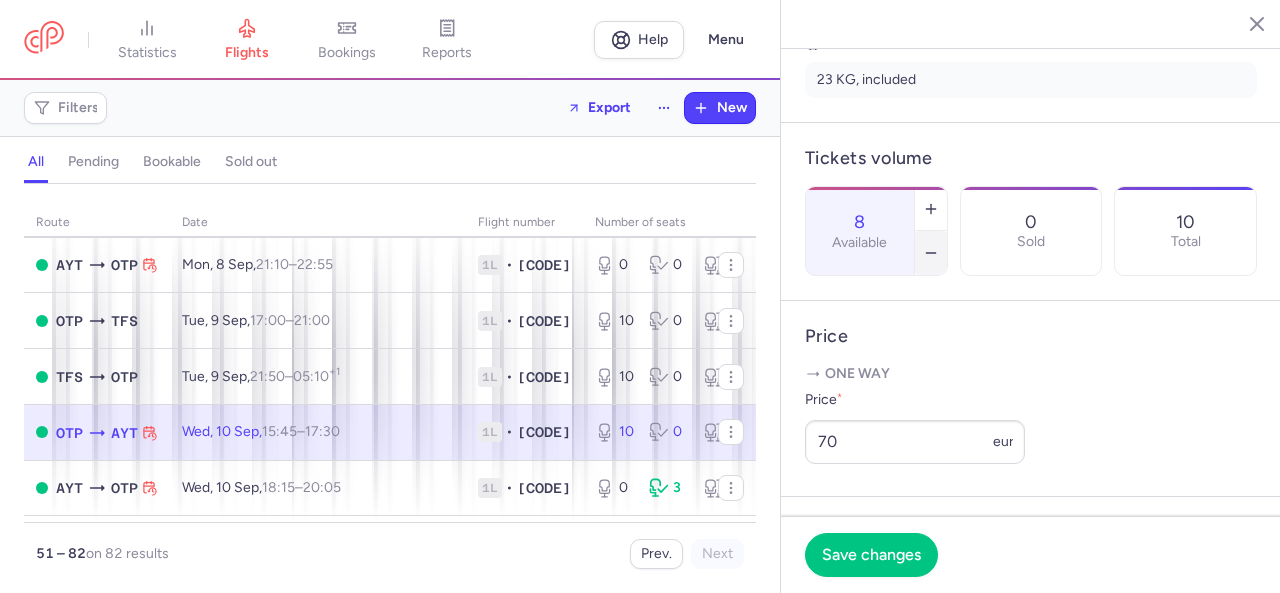 click 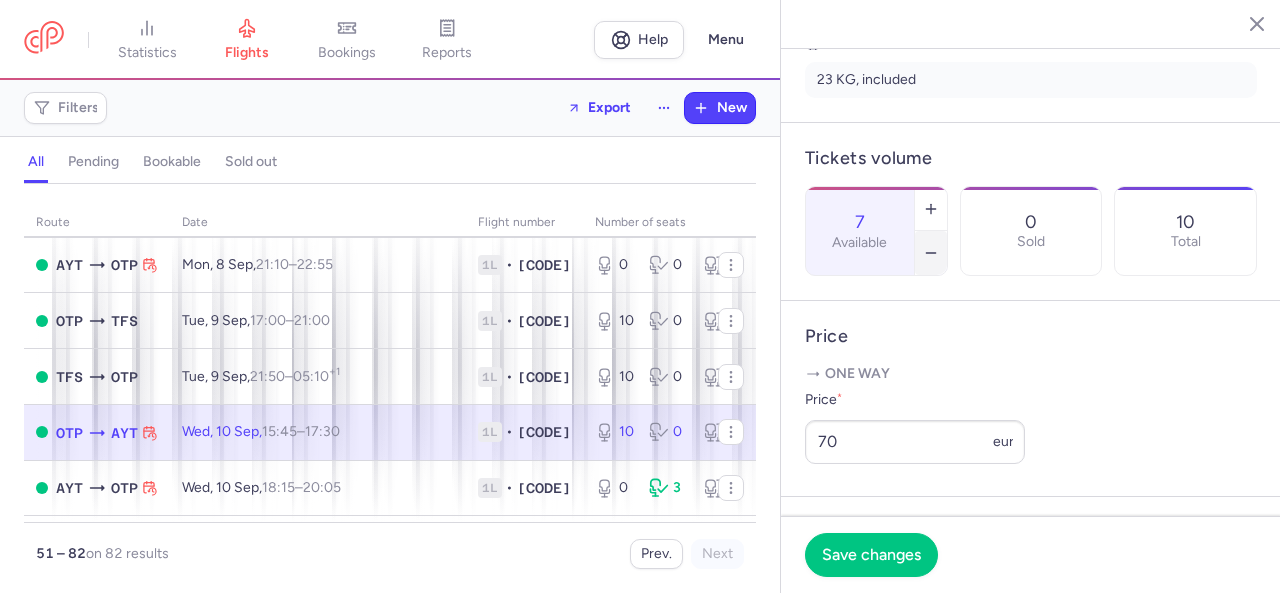 click 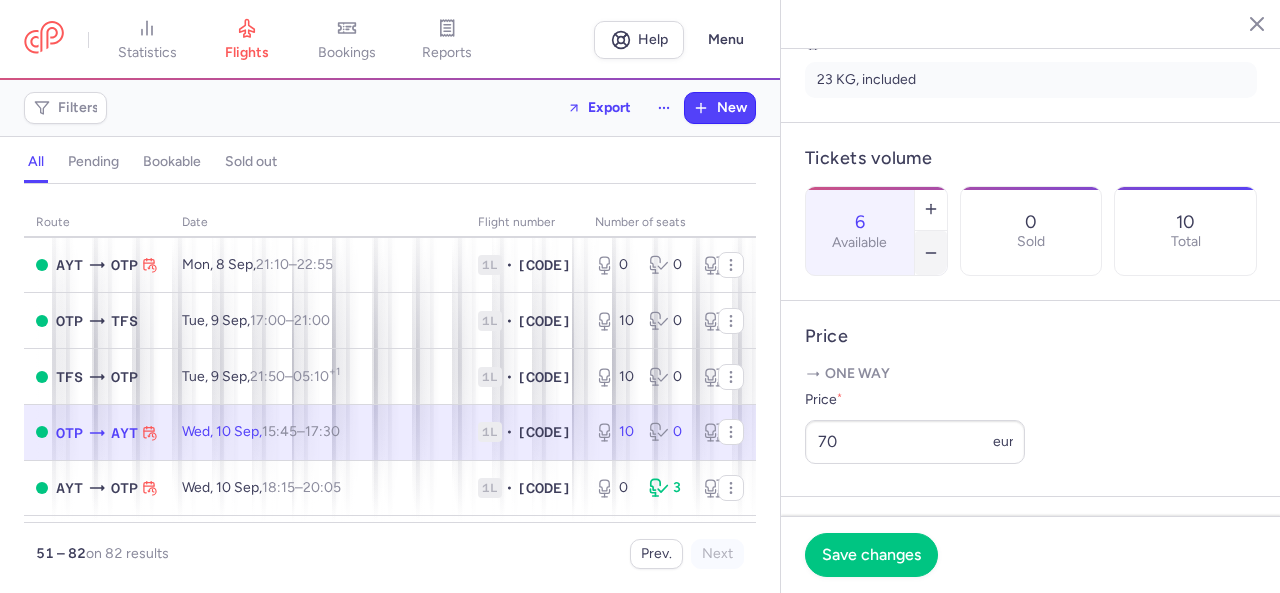 click 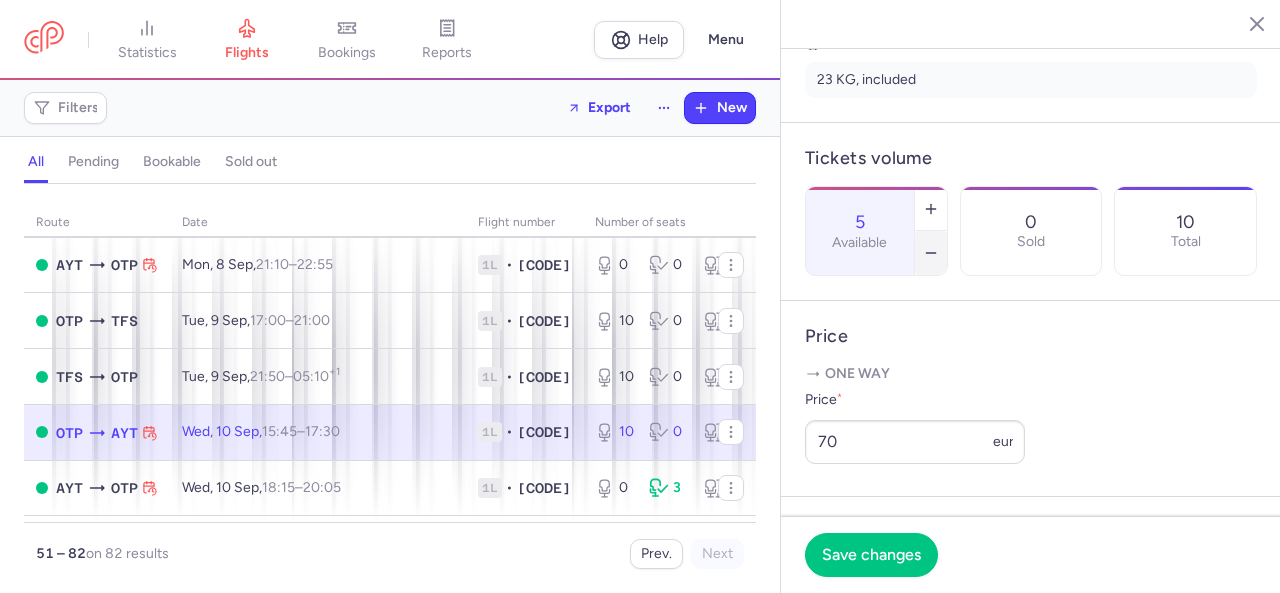 click 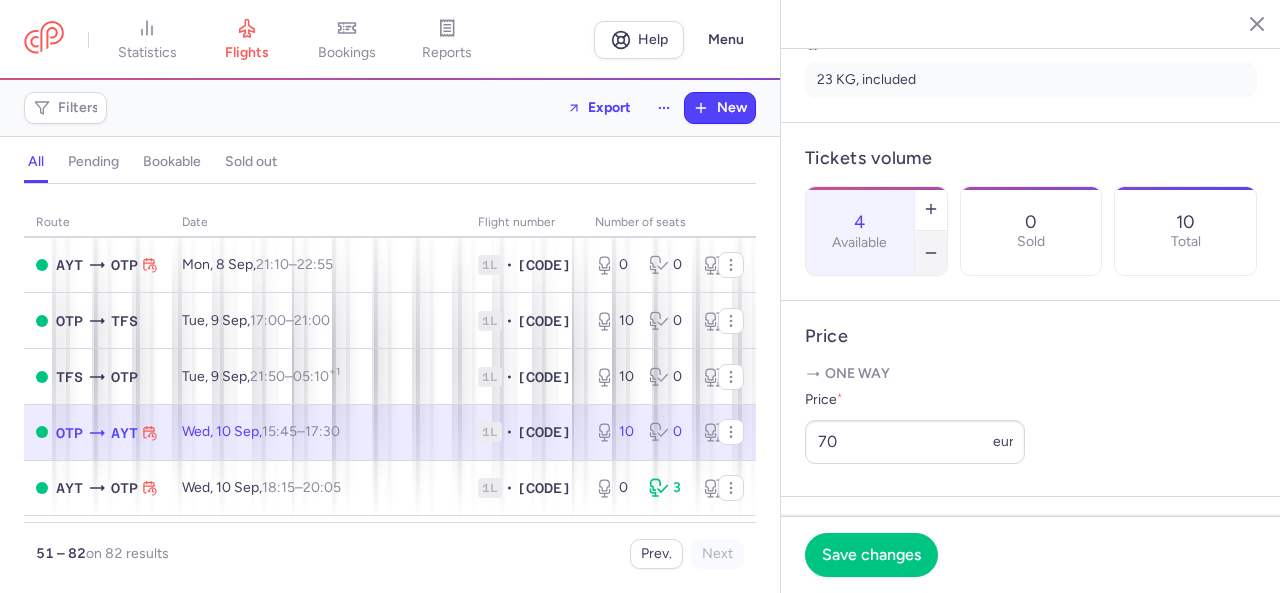 click 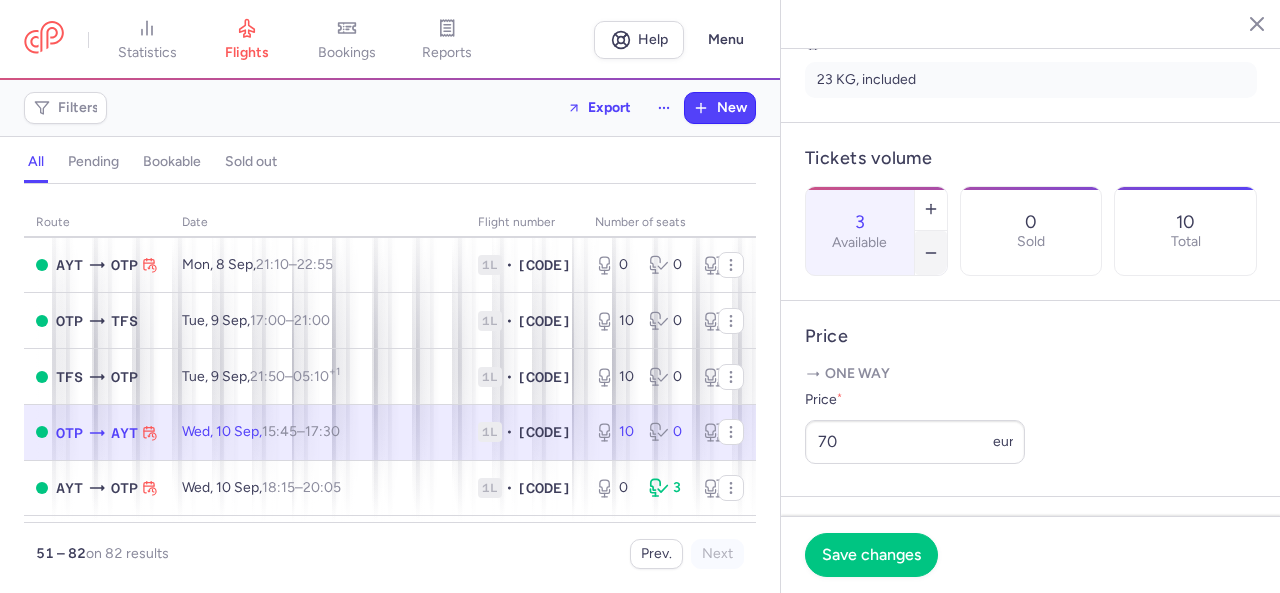 click 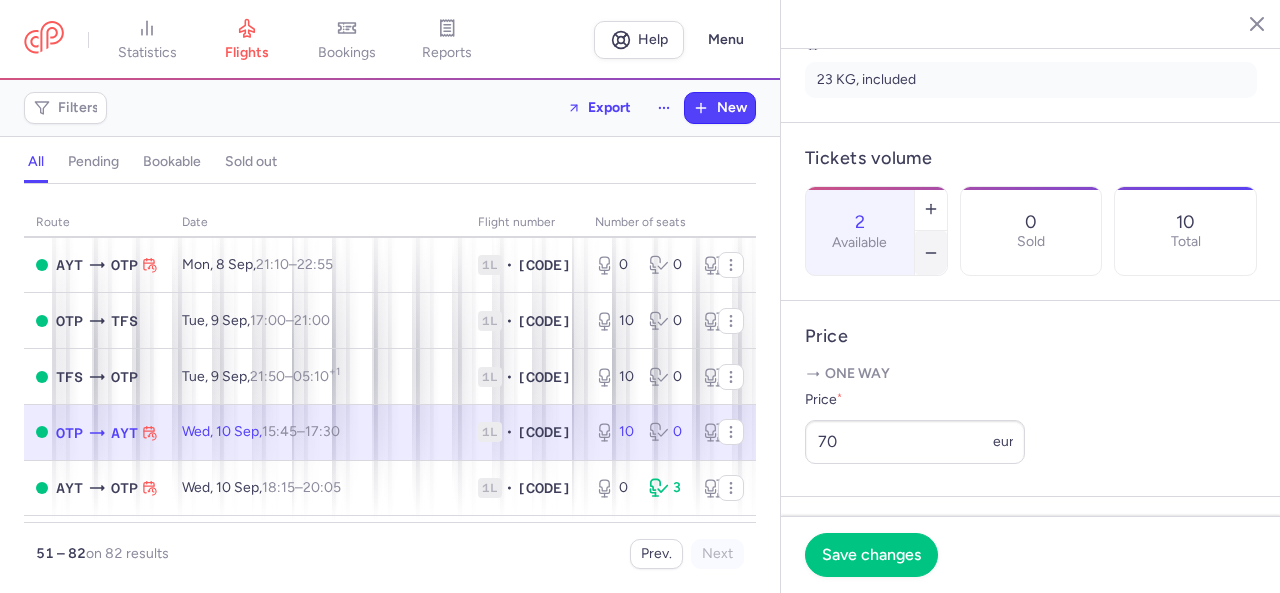 click 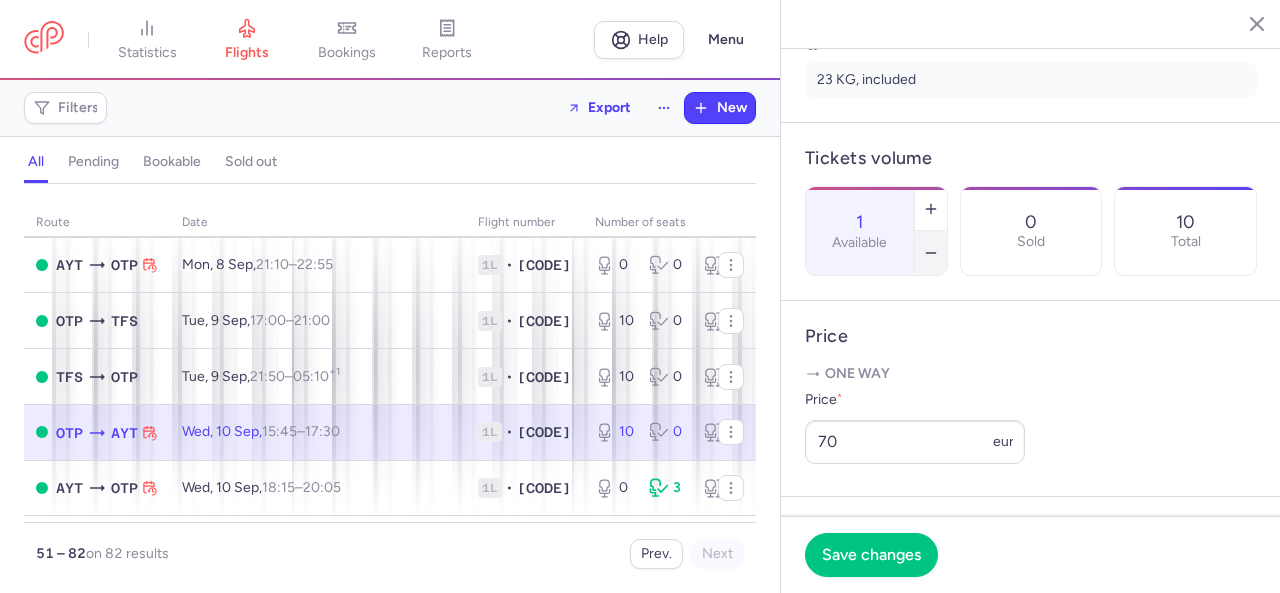 click 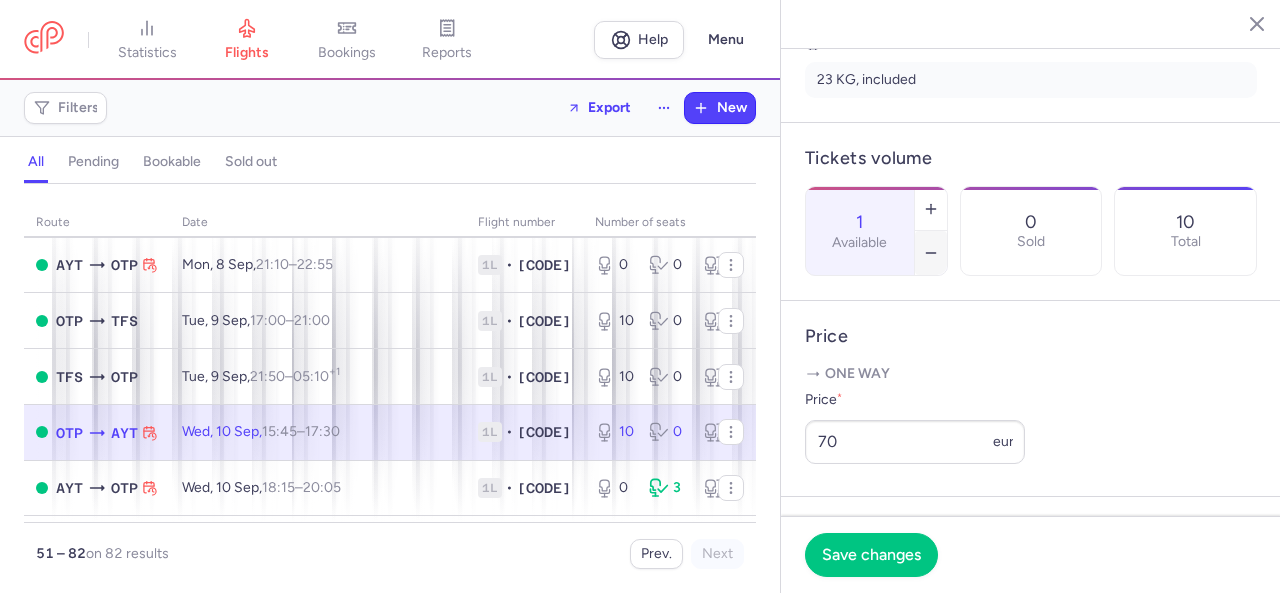 type on "0" 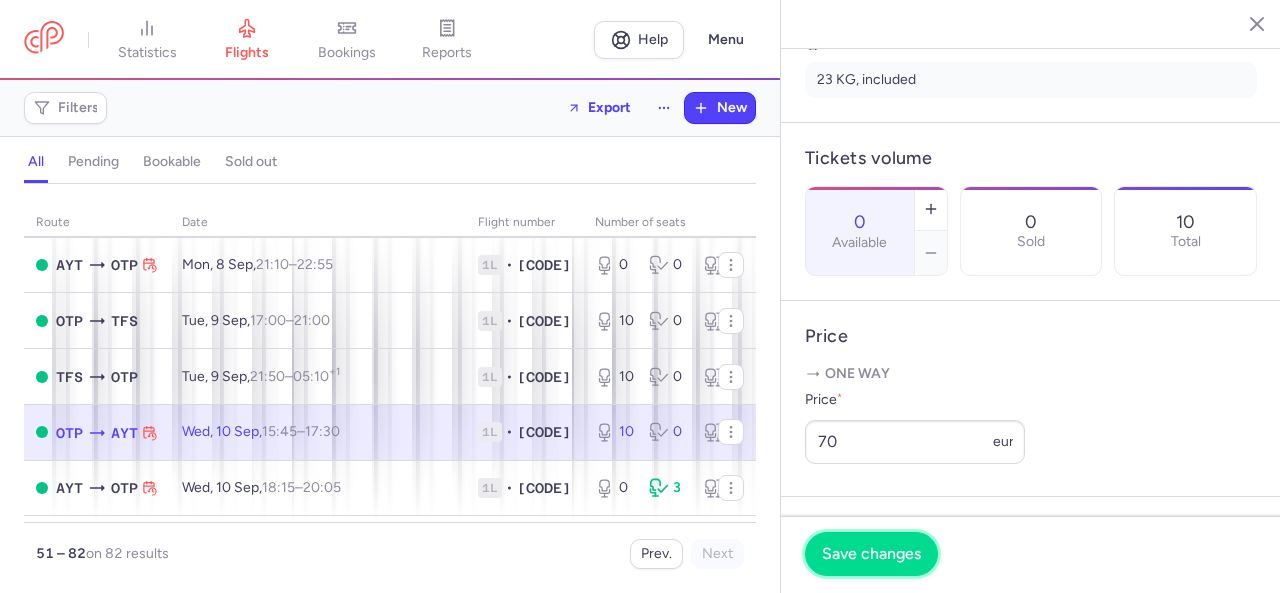 click on "Save changes" at bounding box center [871, 554] 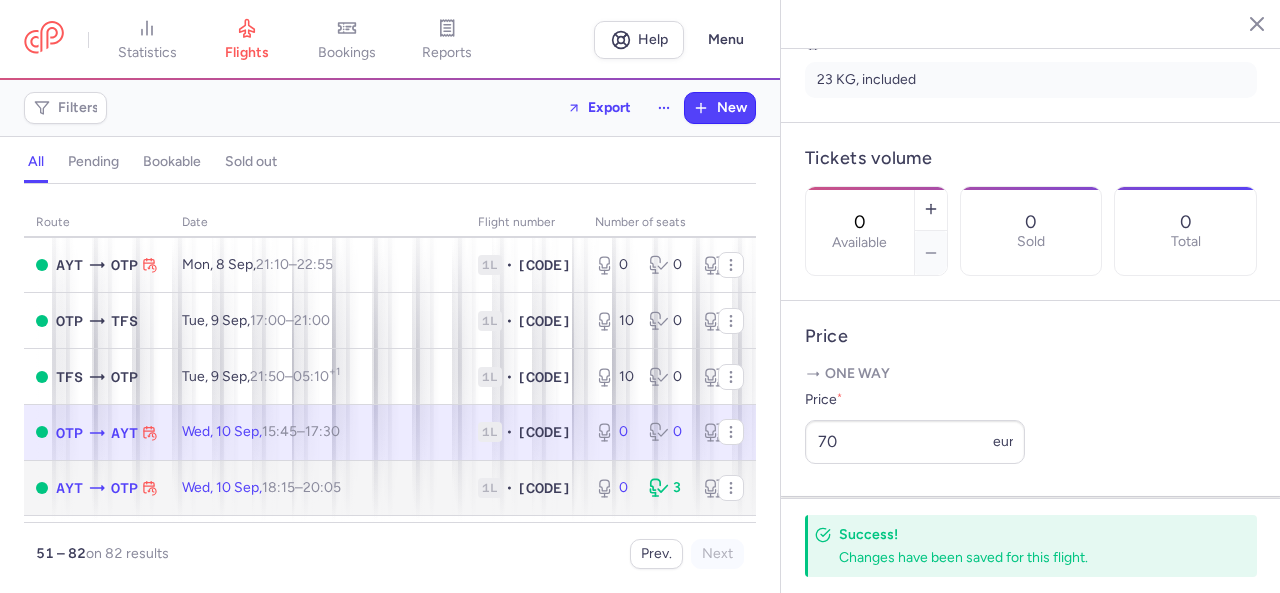 click on "0 3 3" at bounding box center (668, 488) 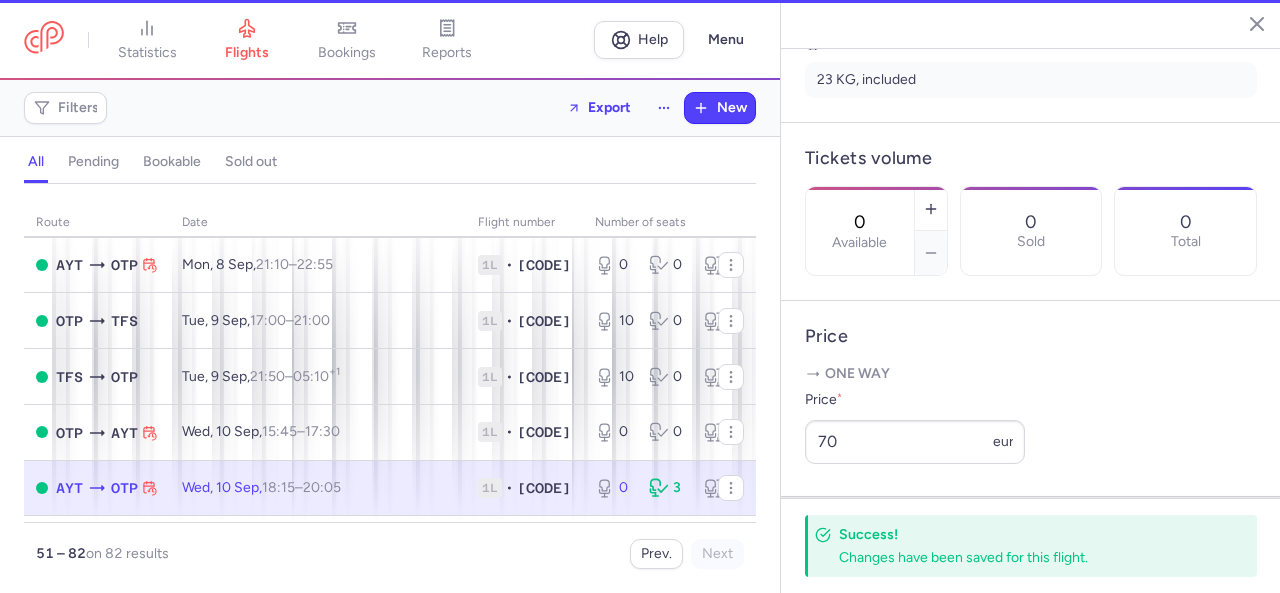 type on "2" 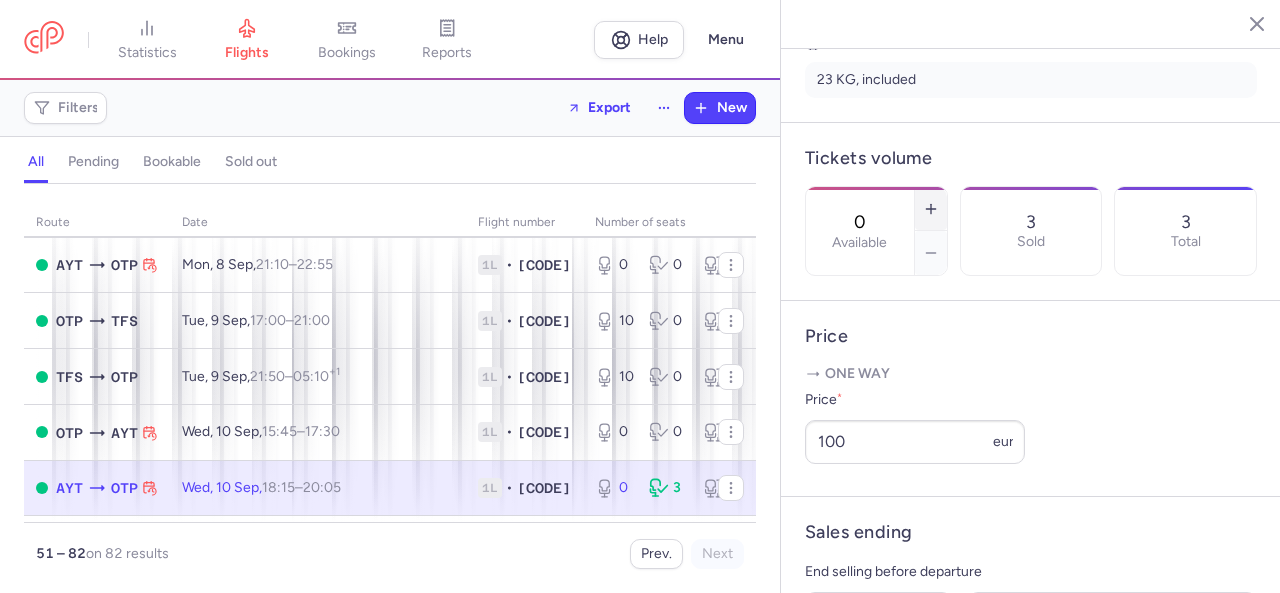 click 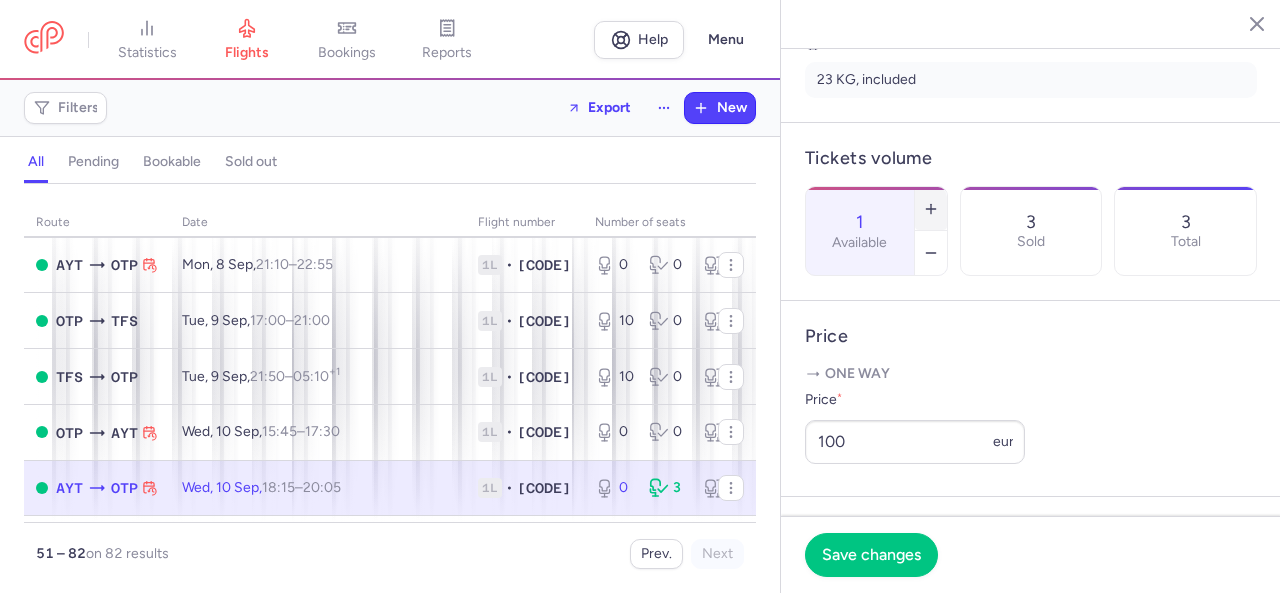 click 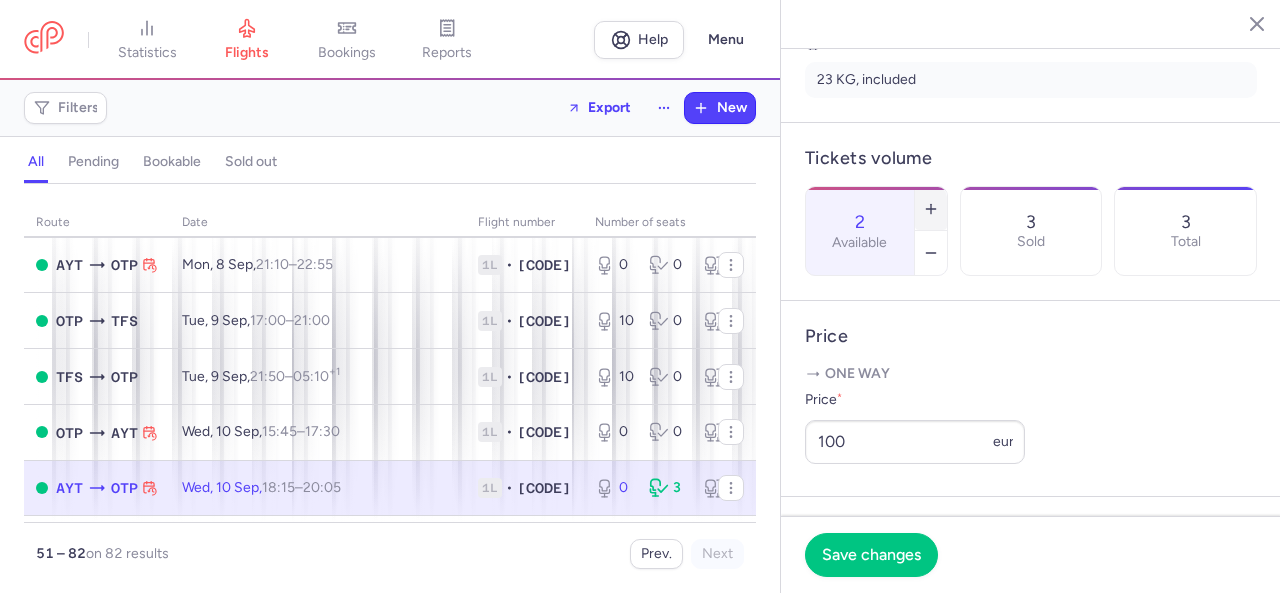 click 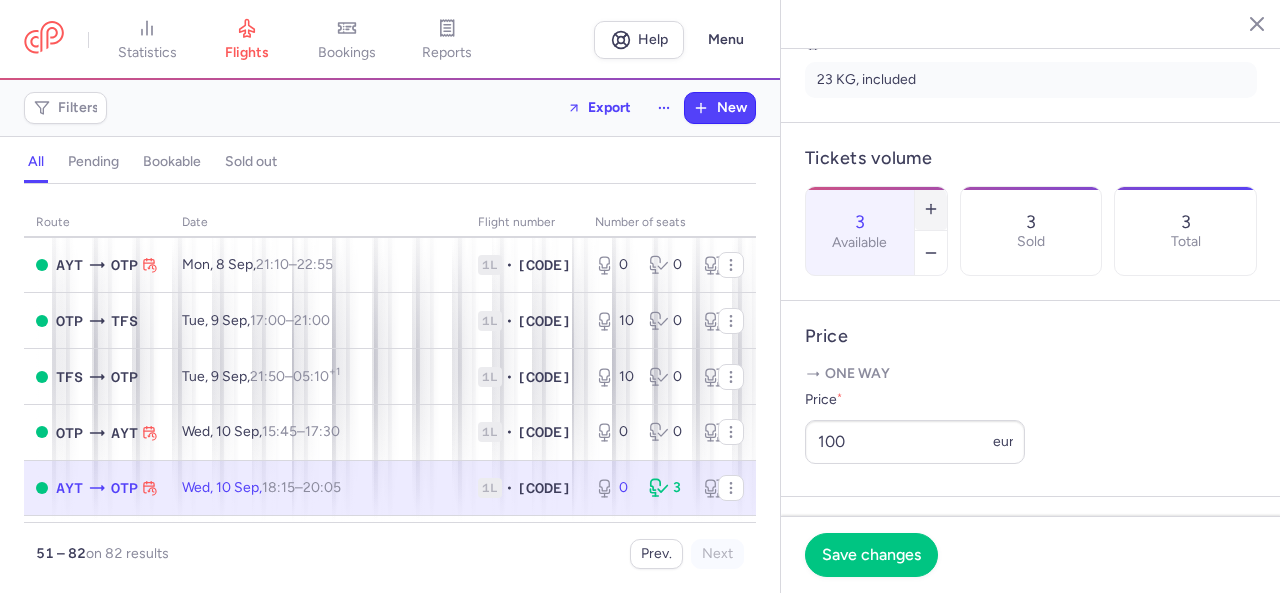 click 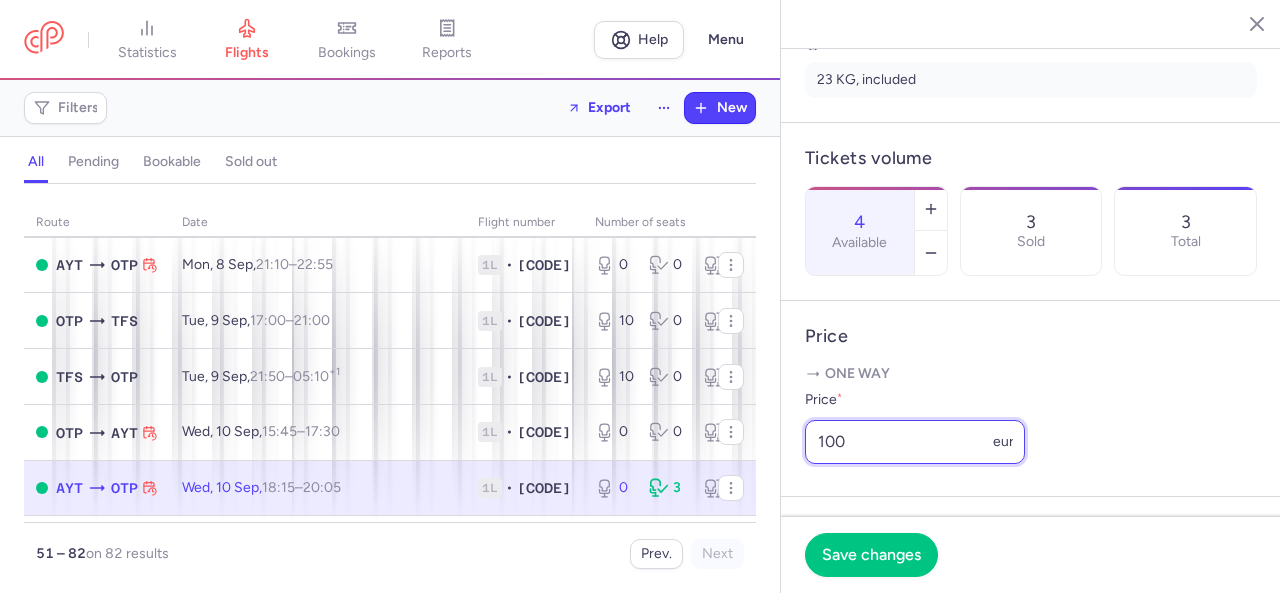 drag, startPoint x: 851, startPoint y: 498, endPoint x: 800, endPoint y: 503, distance: 51.24451 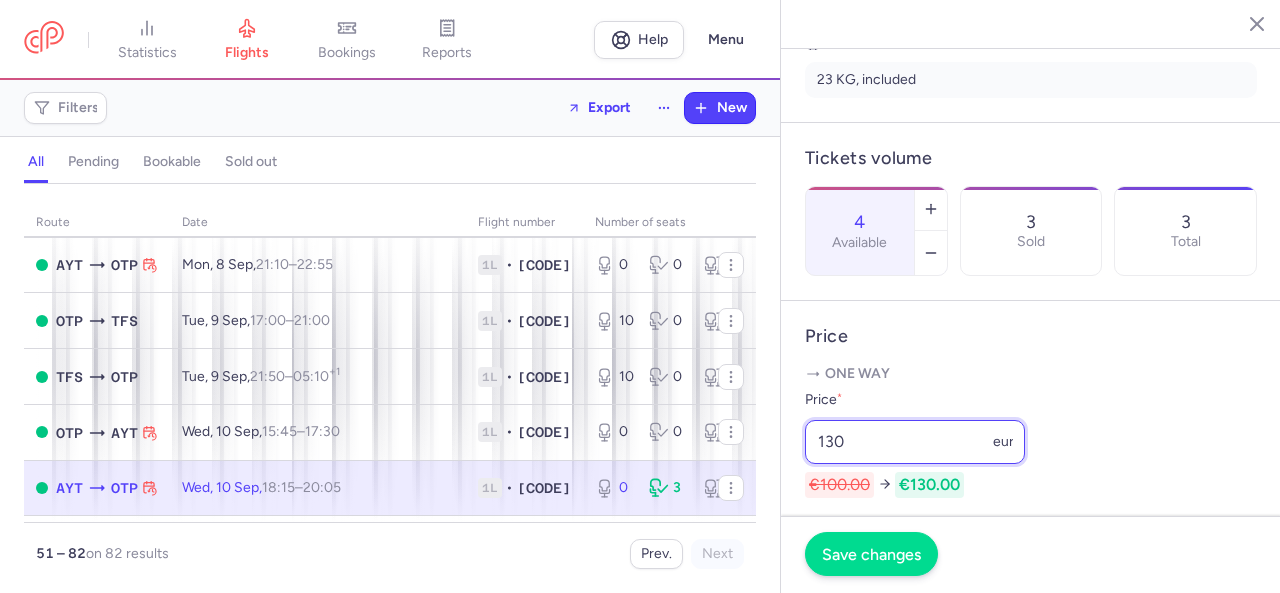type on "130" 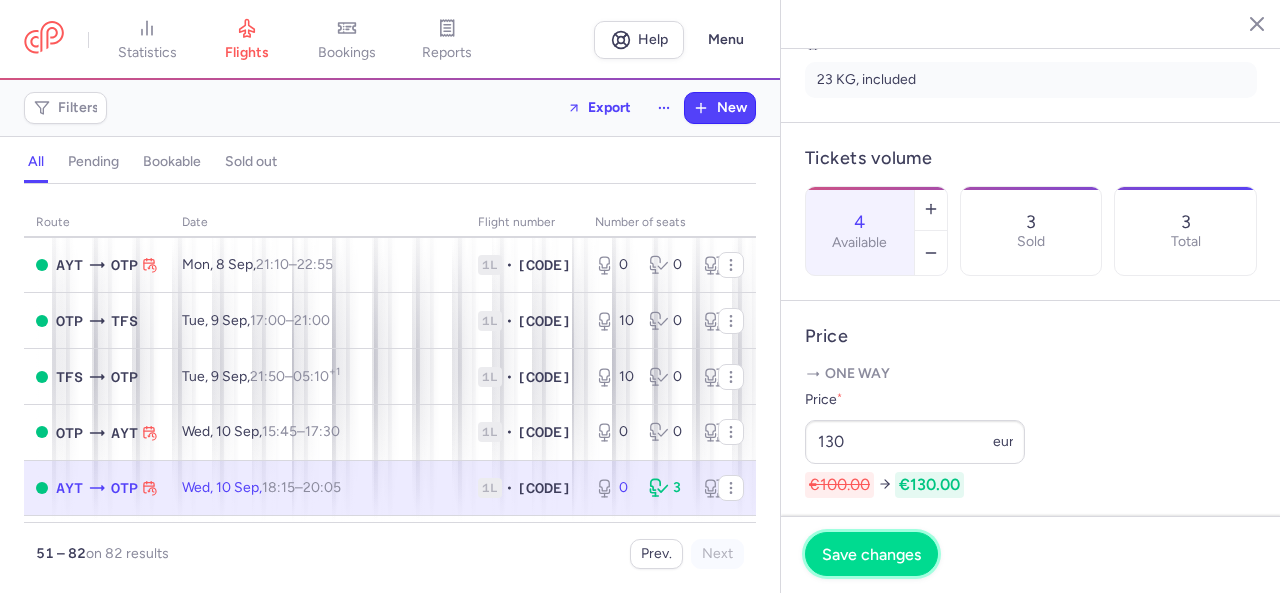 click on "Save changes" at bounding box center [871, 554] 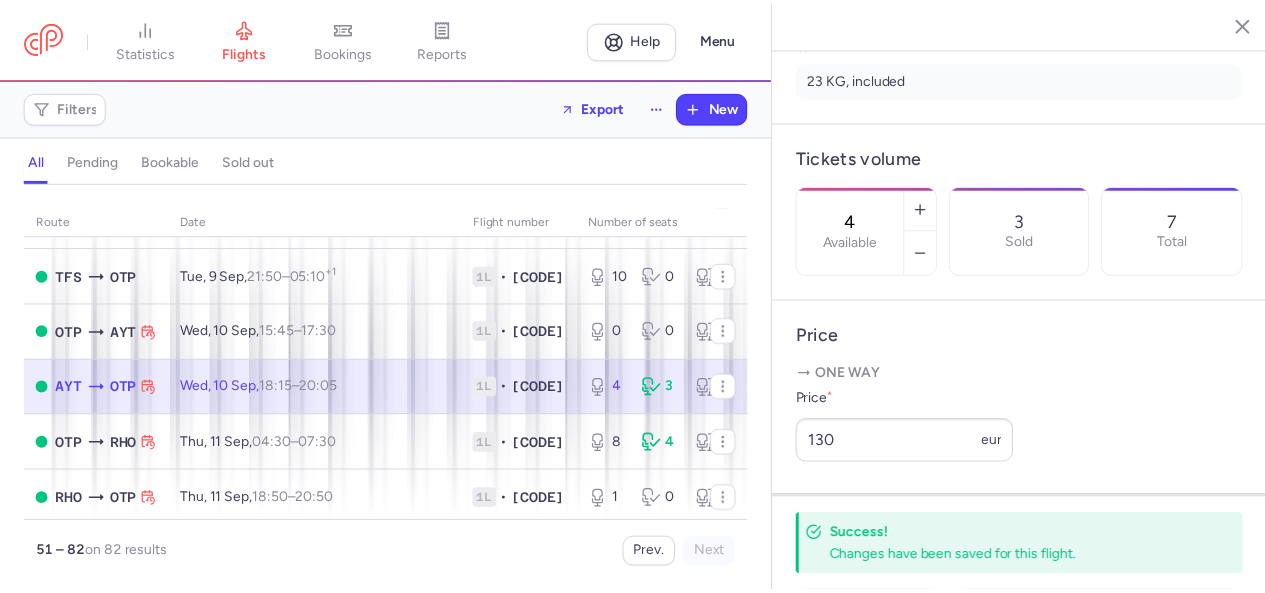 scroll, scrollTop: 0, scrollLeft: 0, axis: both 